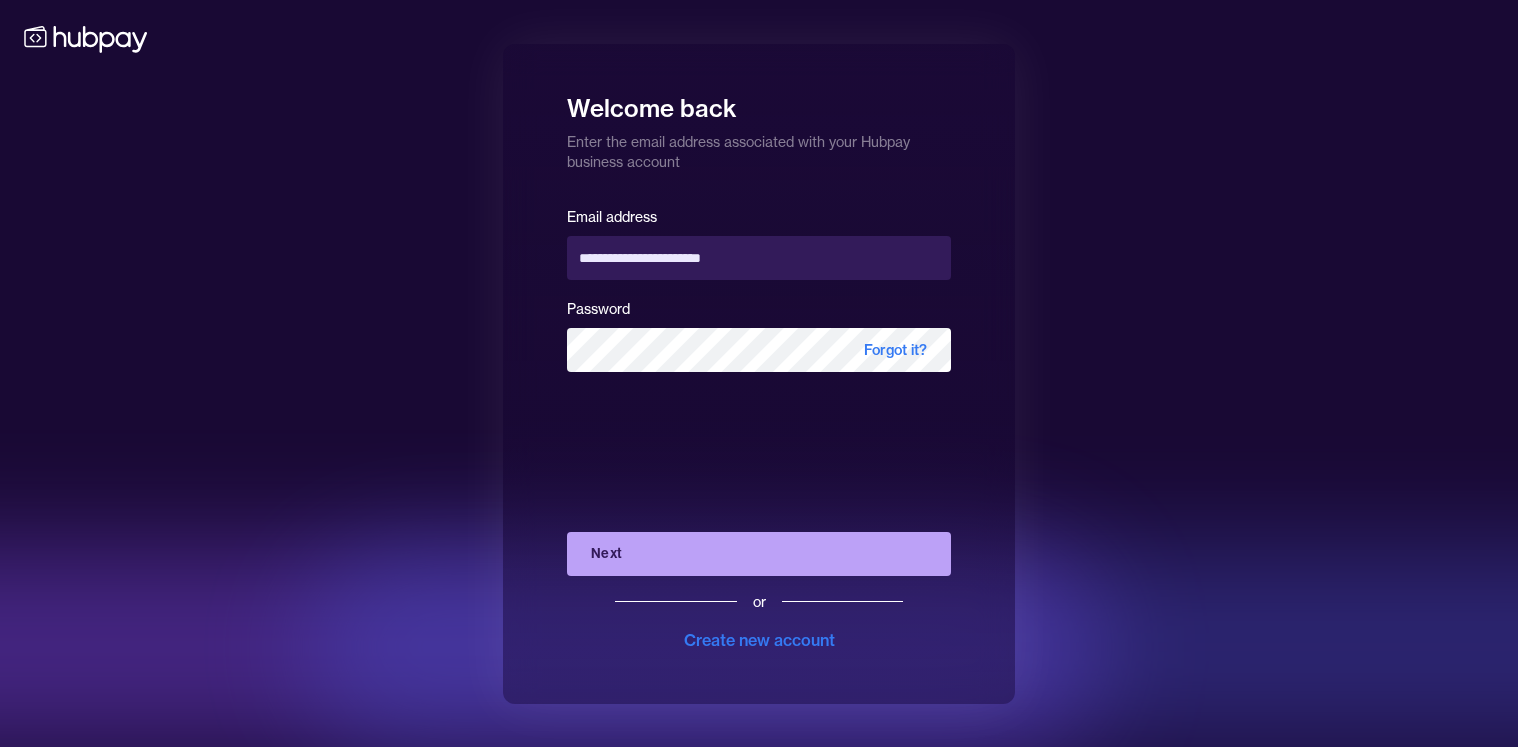 scroll, scrollTop: 0, scrollLeft: 0, axis: both 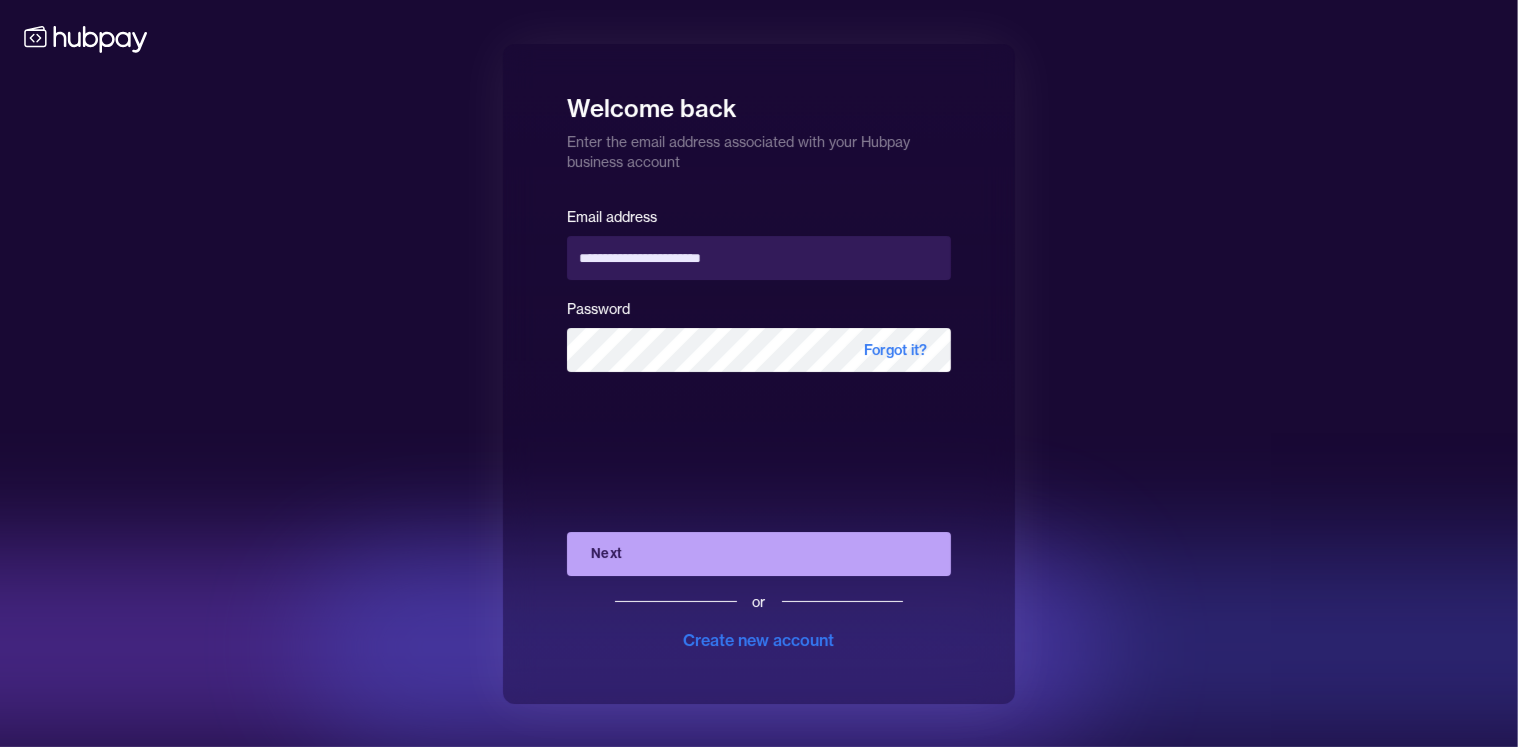 click on "Next" at bounding box center (759, 554) 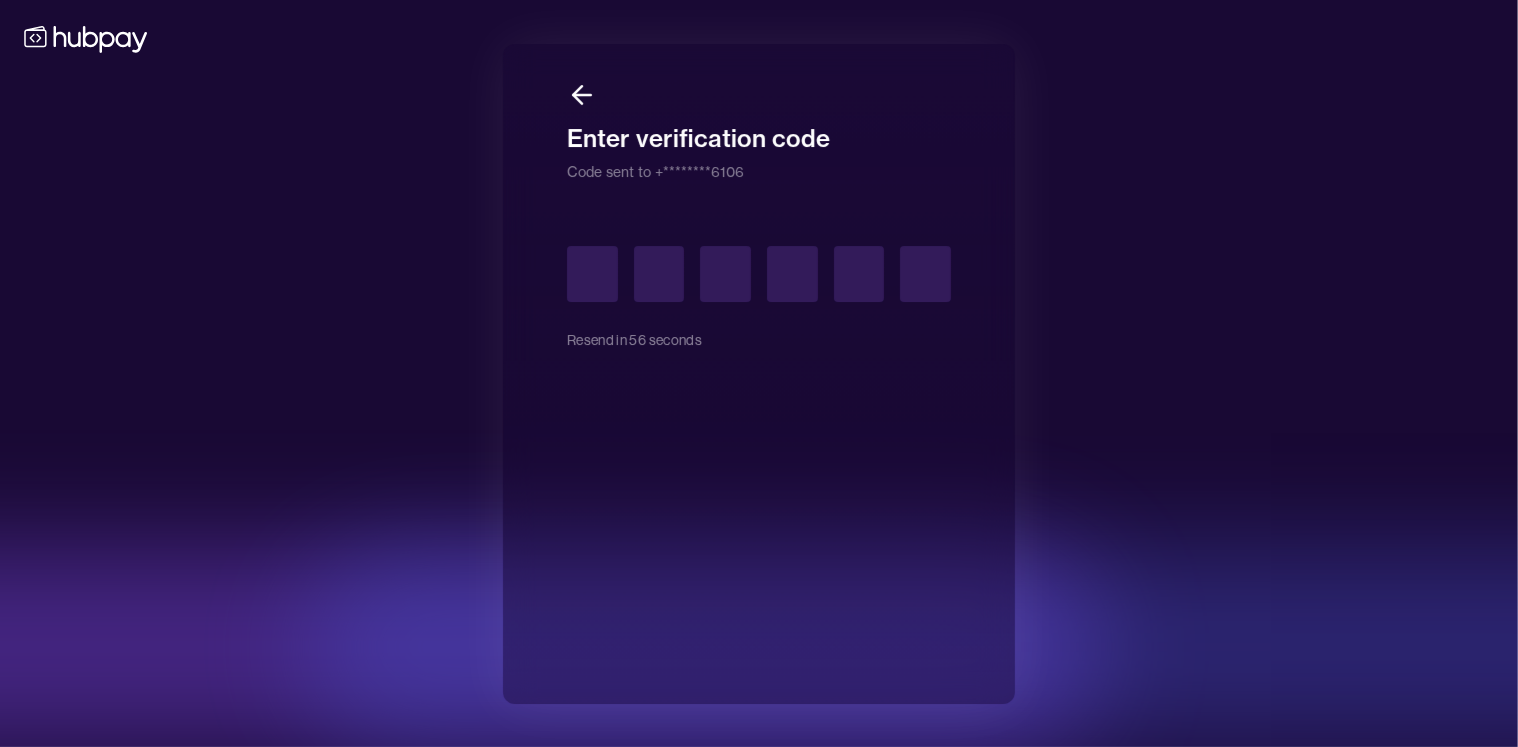 type on "*" 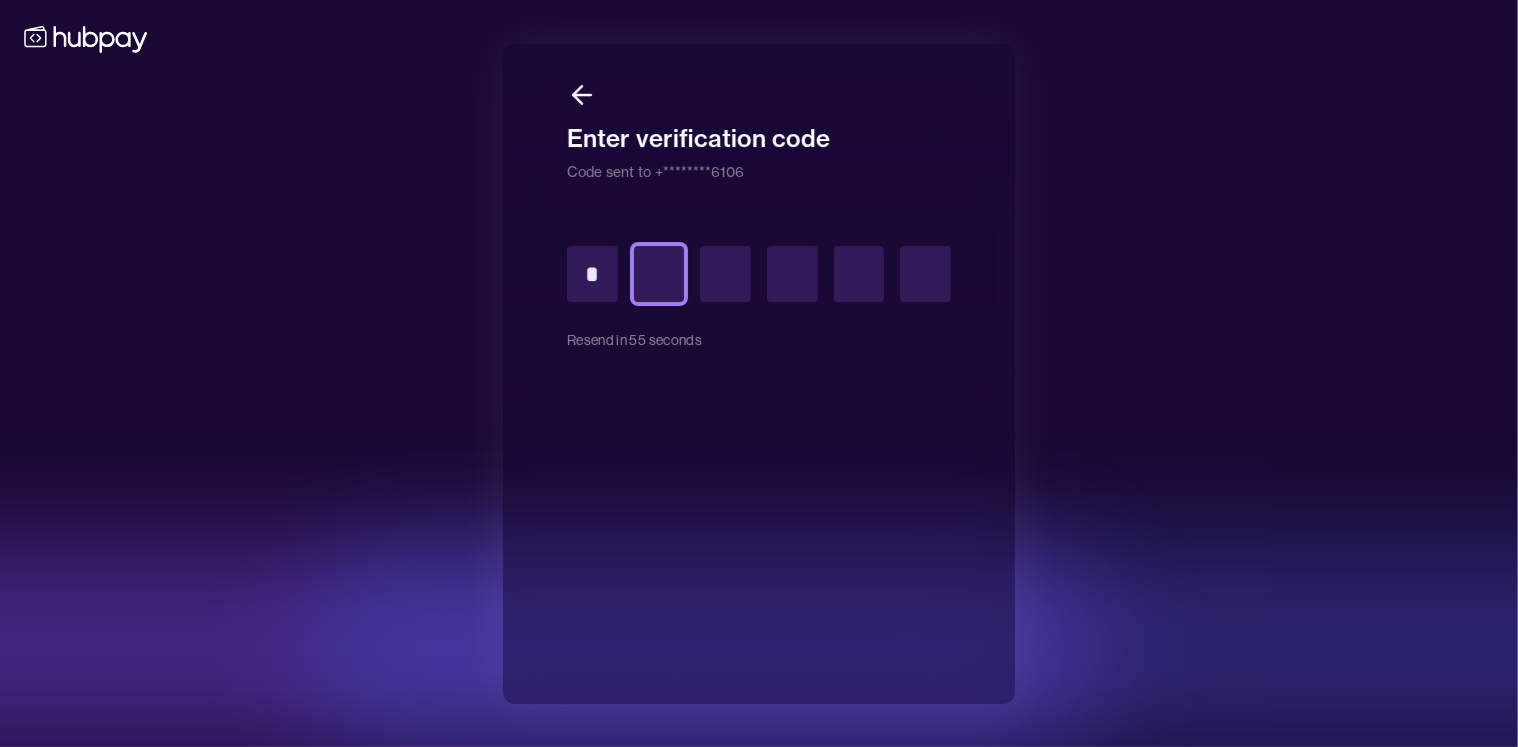 type on "*" 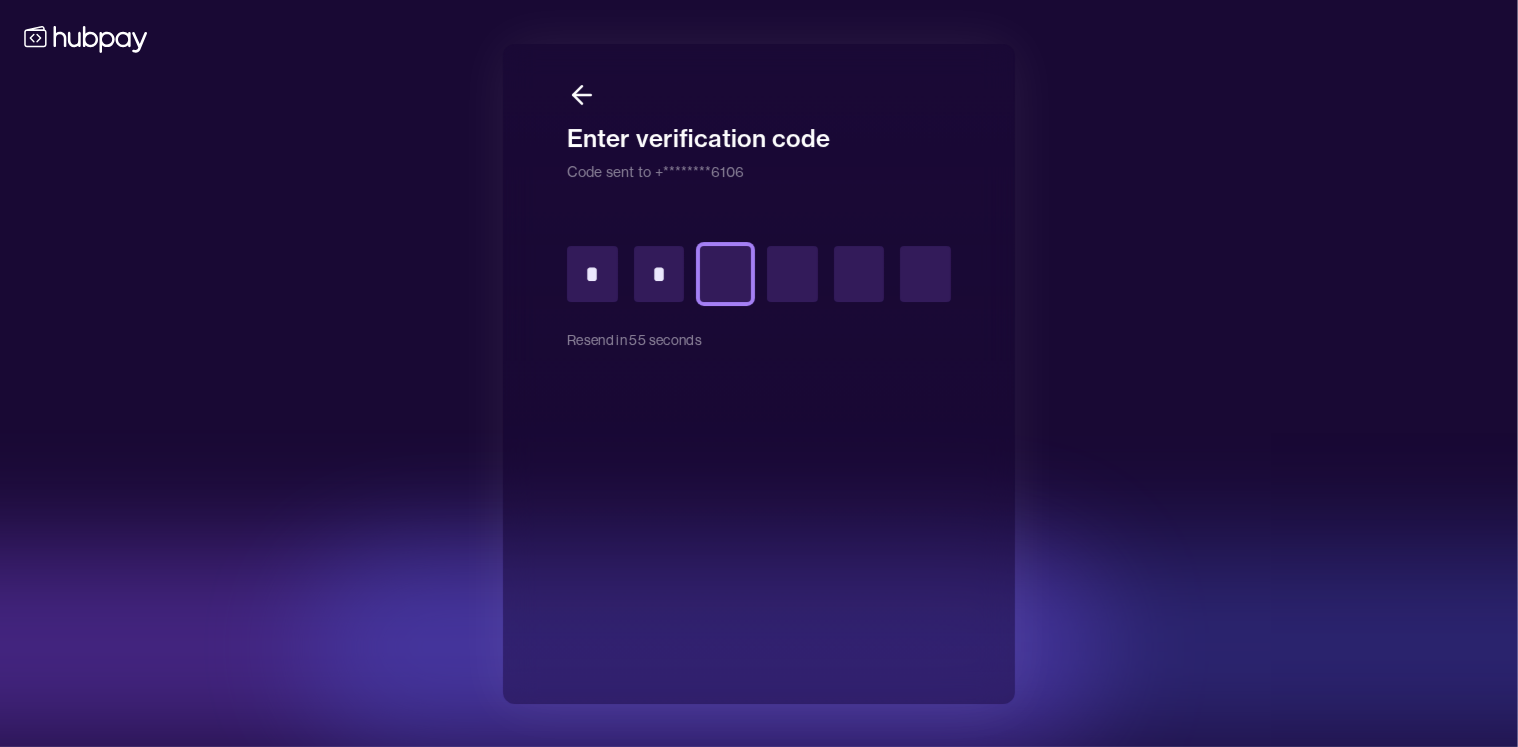 type on "*" 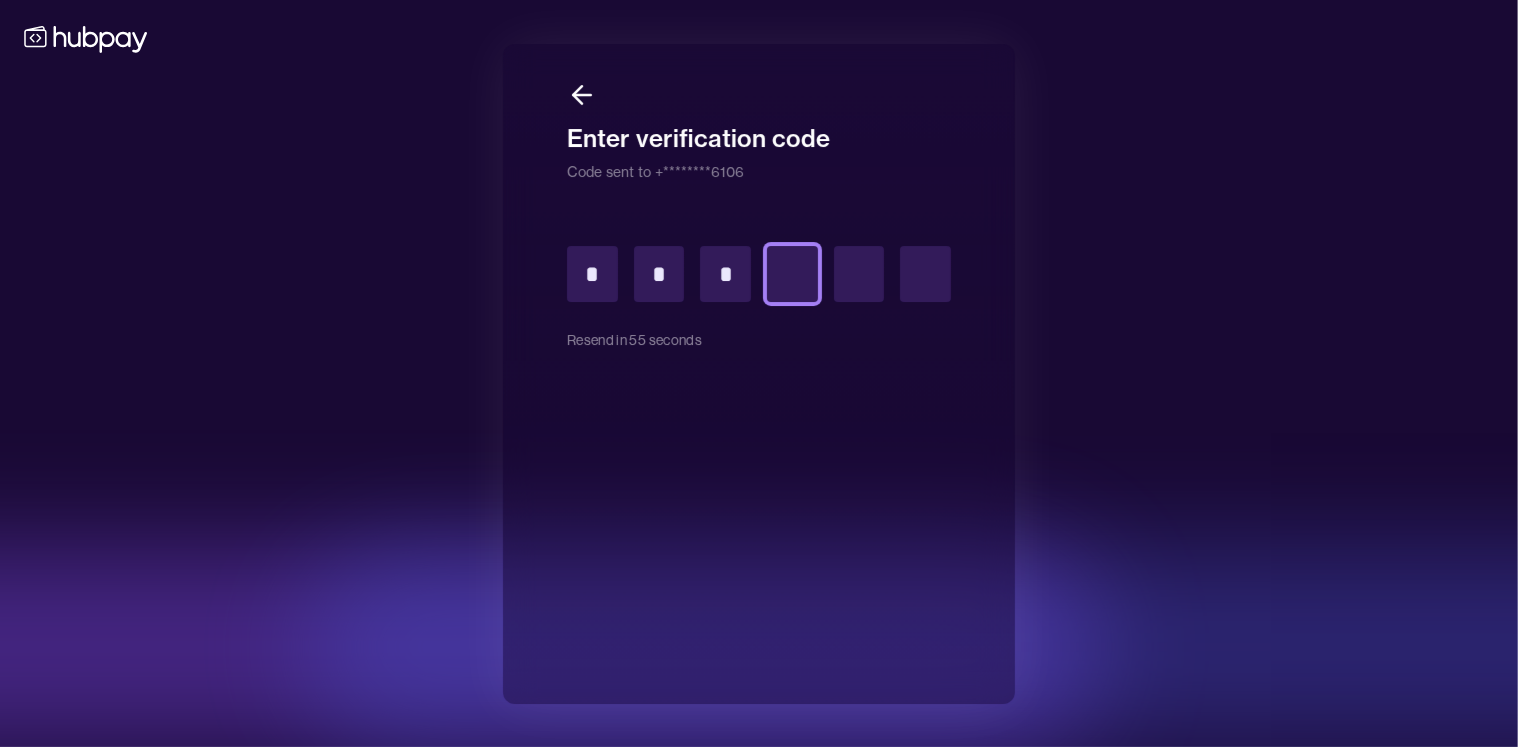 type on "*" 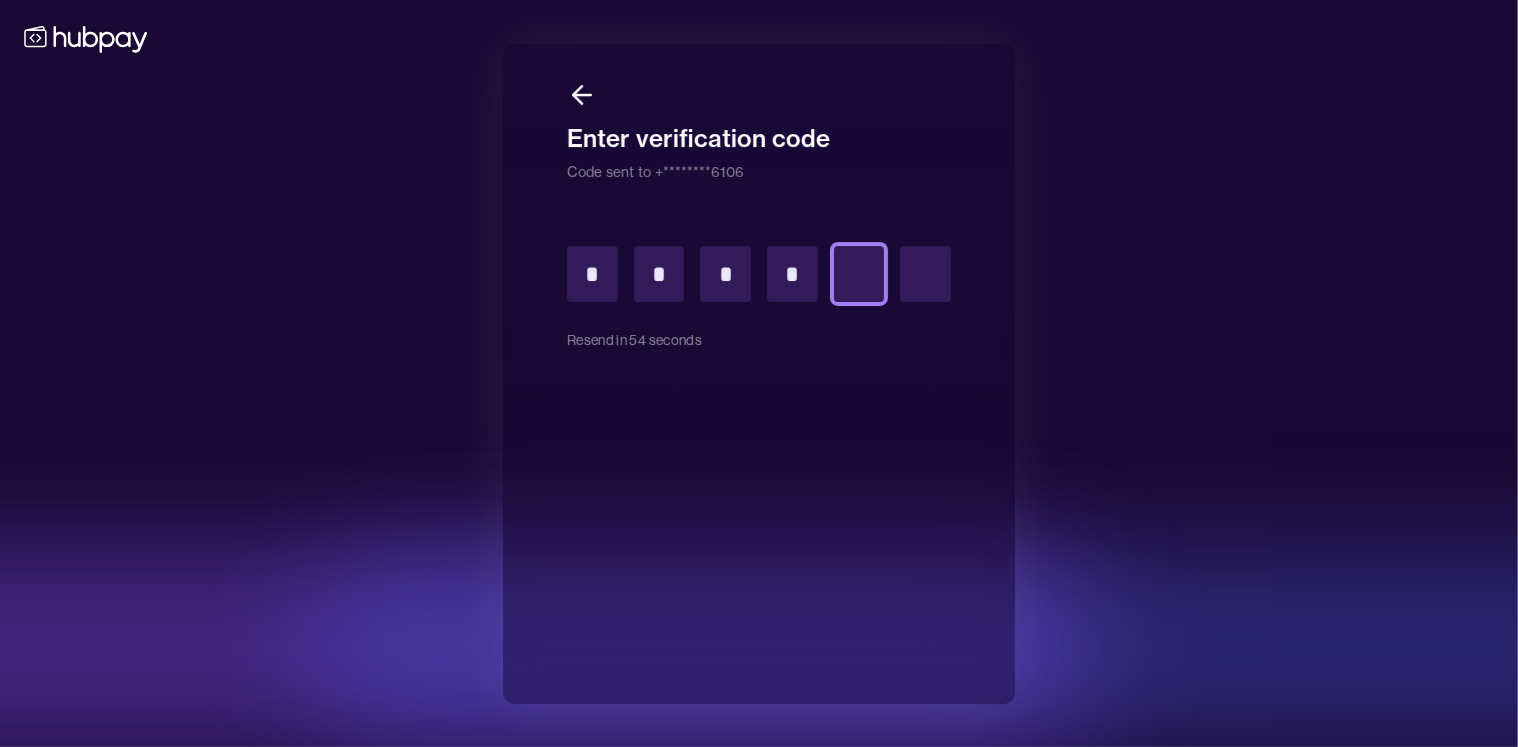 type on "*" 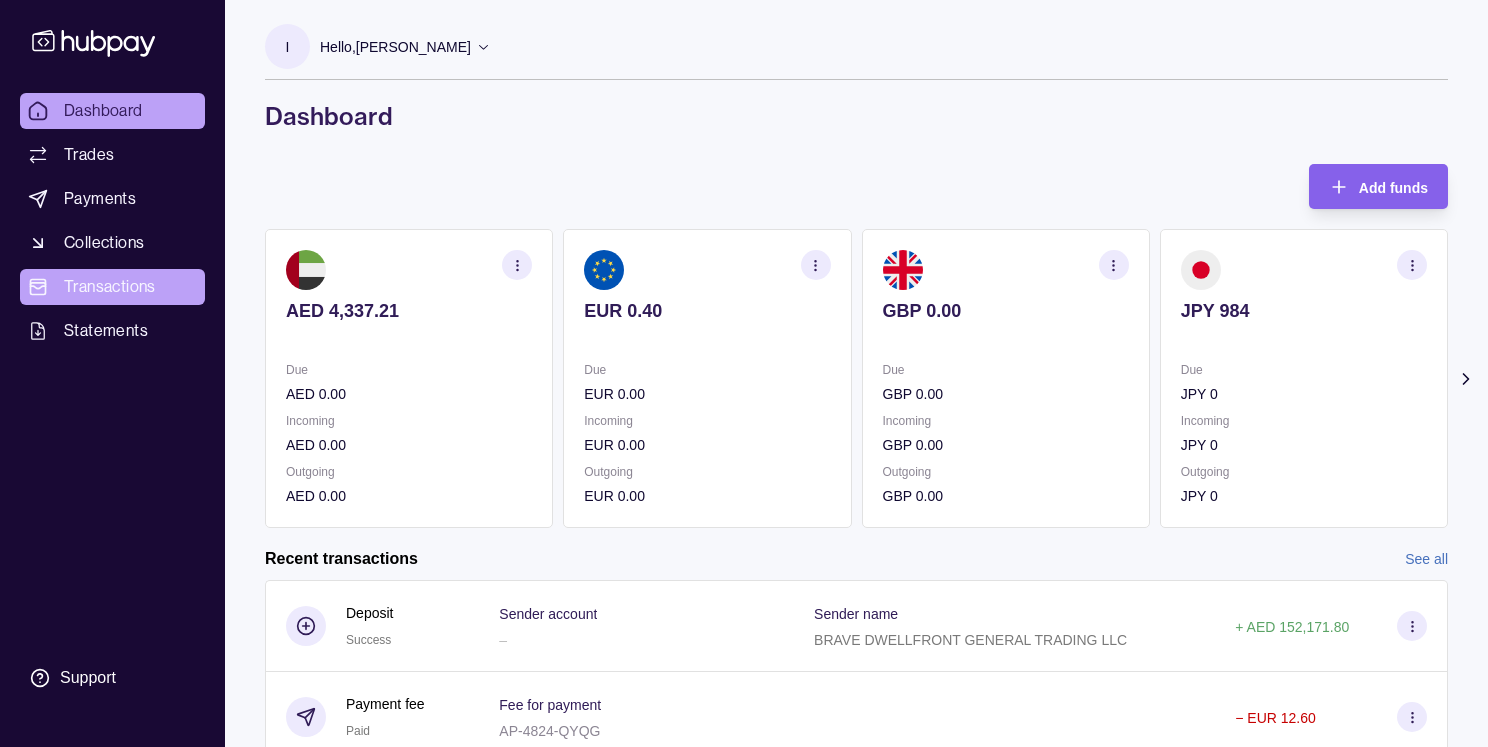 click on "Transactions" at bounding box center (110, 287) 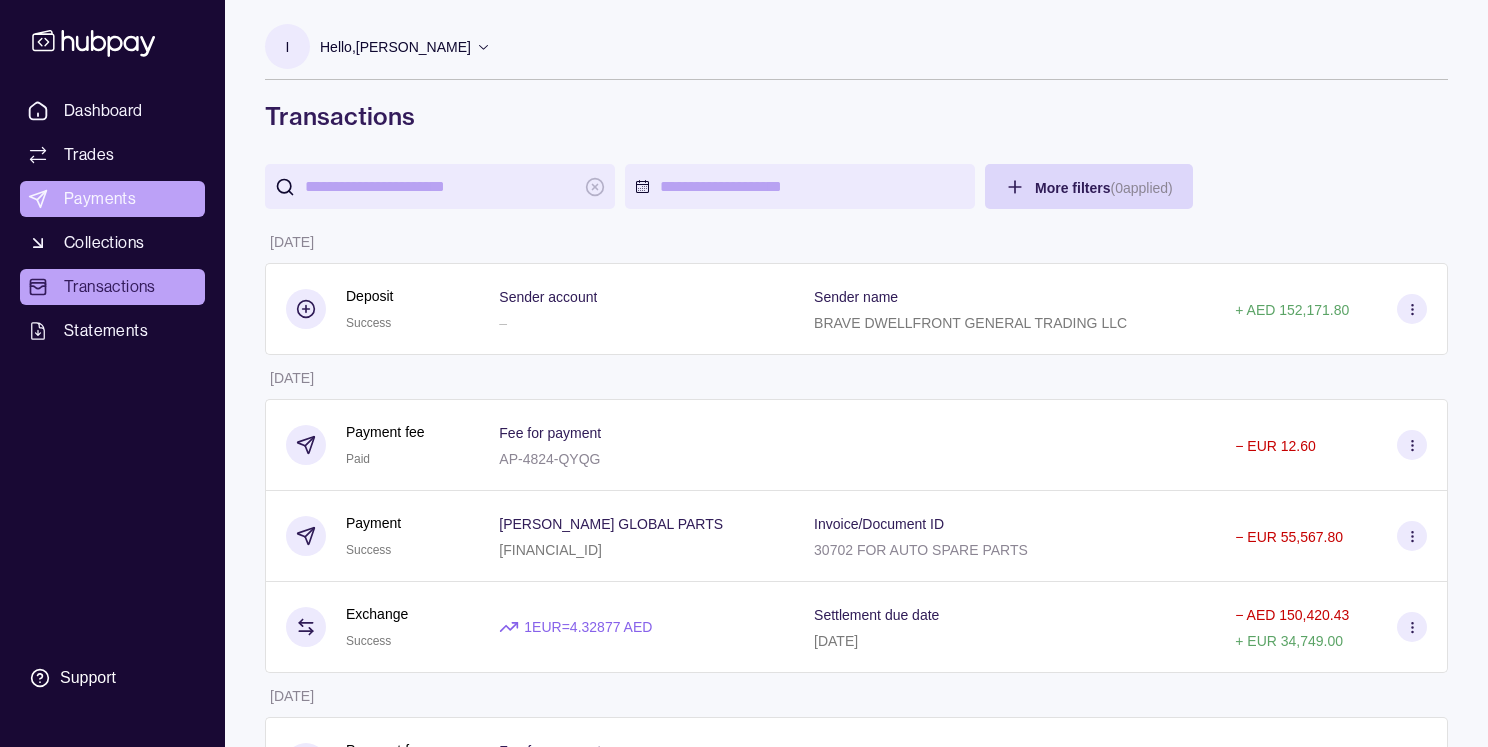 click on "Payments" at bounding box center (100, 199) 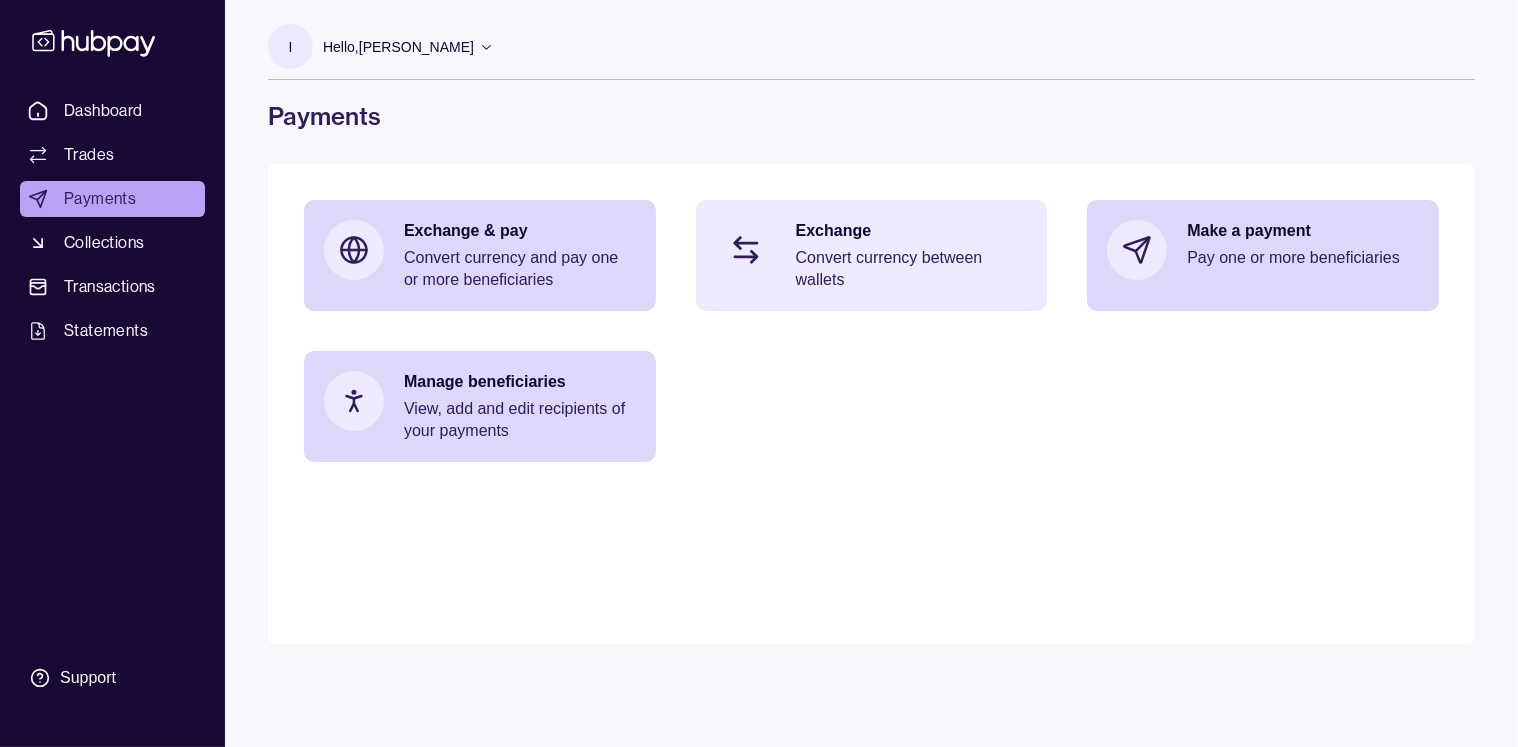 click on "Convert currency between wallets" at bounding box center [912, 269] 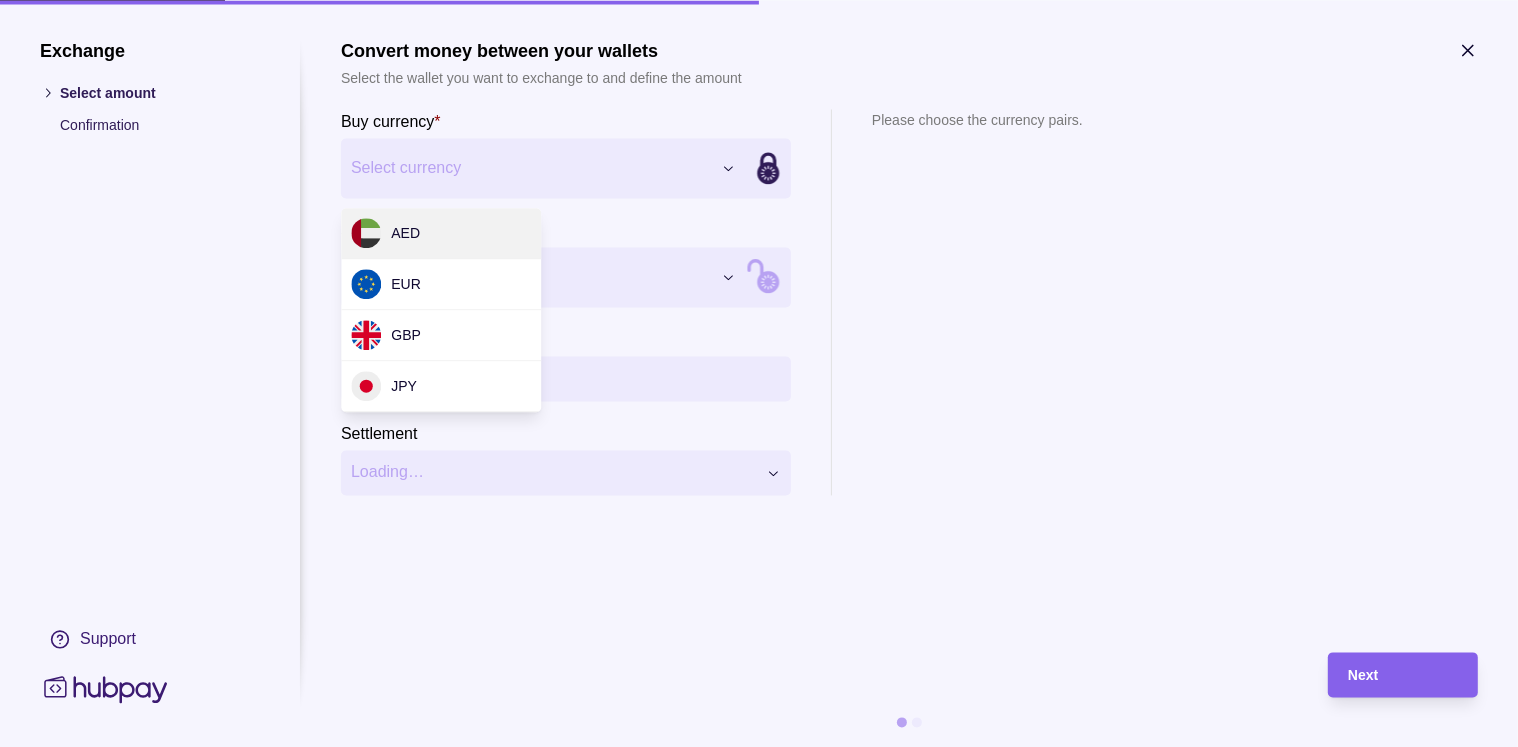 click on "Dashboard Trades Payments Collections Transactions Statements Support I Hello,  Ifterkhar Ahmed Hanif BRAVE DWELLFRONT GENERAL TRADING LLC Account Terms and conditions Privacy policy Sign out Payments Exchange & pay Convert currency and pay one or more beneficiaries Exchange Convert currency between wallets Make a payment Pay one or more beneficiaries Manage beneficiaries View, add and edit recipients of your payments Payments | Hubpay Exchange Select amount Confirmation Support Convert money between your wallets Select the wallet you want to exchange to and define the amount Buy currency  * Select currency *** *** *** *** Sell currency  * Select currency *** *** *** *** Buy amount  * Settlement Loading… Please choose the currency pairs. Next AED EUR GBP JPY" at bounding box center [759, 373] 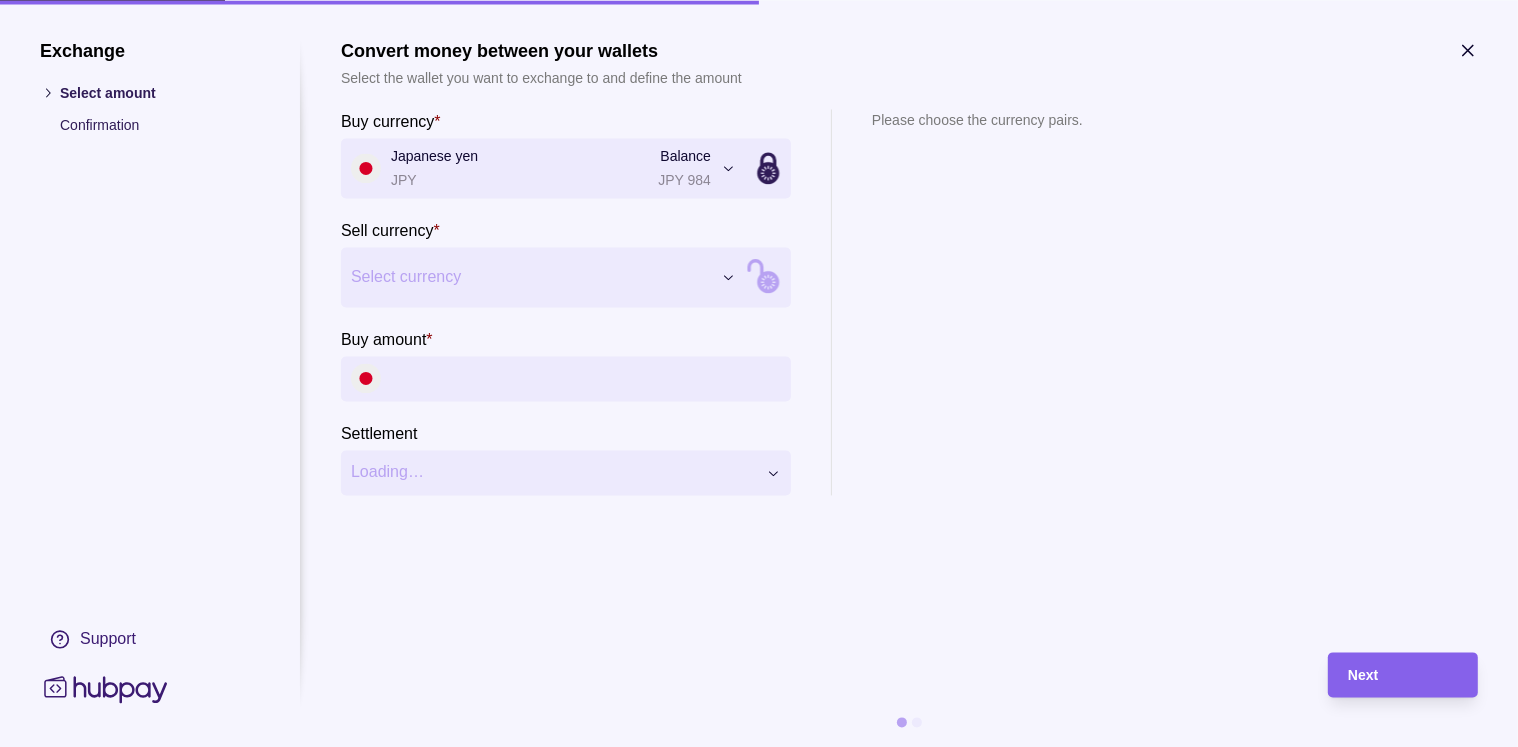 click on "Dashboard Trades Payments Collections Transactions Statements Support I Hello,  Ifterkhar Ahmed Hanif BRAVE DWELLFRONT GENERAL TRADING LLC Account Terms and conditions Privacy policy Sign out Payments Exchange & pay Convert currency and pay one or more beneficiaries Exchange Convert currency between wallets Make a payment Pay one or more beneficiaries Manage beneficiaries View, add and edit recipients of your payments Payments | Hubpay Exchange Select amount Confirmation Support Convert money between your wallets Select the wallet you want to exchange to and define the amount Buy currency  * Japanese yen JPY Balance JPY 984 *** *** *** *** Sell currency  * Select currency *** *** *** *** Buy amount  * Settlement Loading… Please choose the currency pairs. Next" at bounding box center [759, 373] 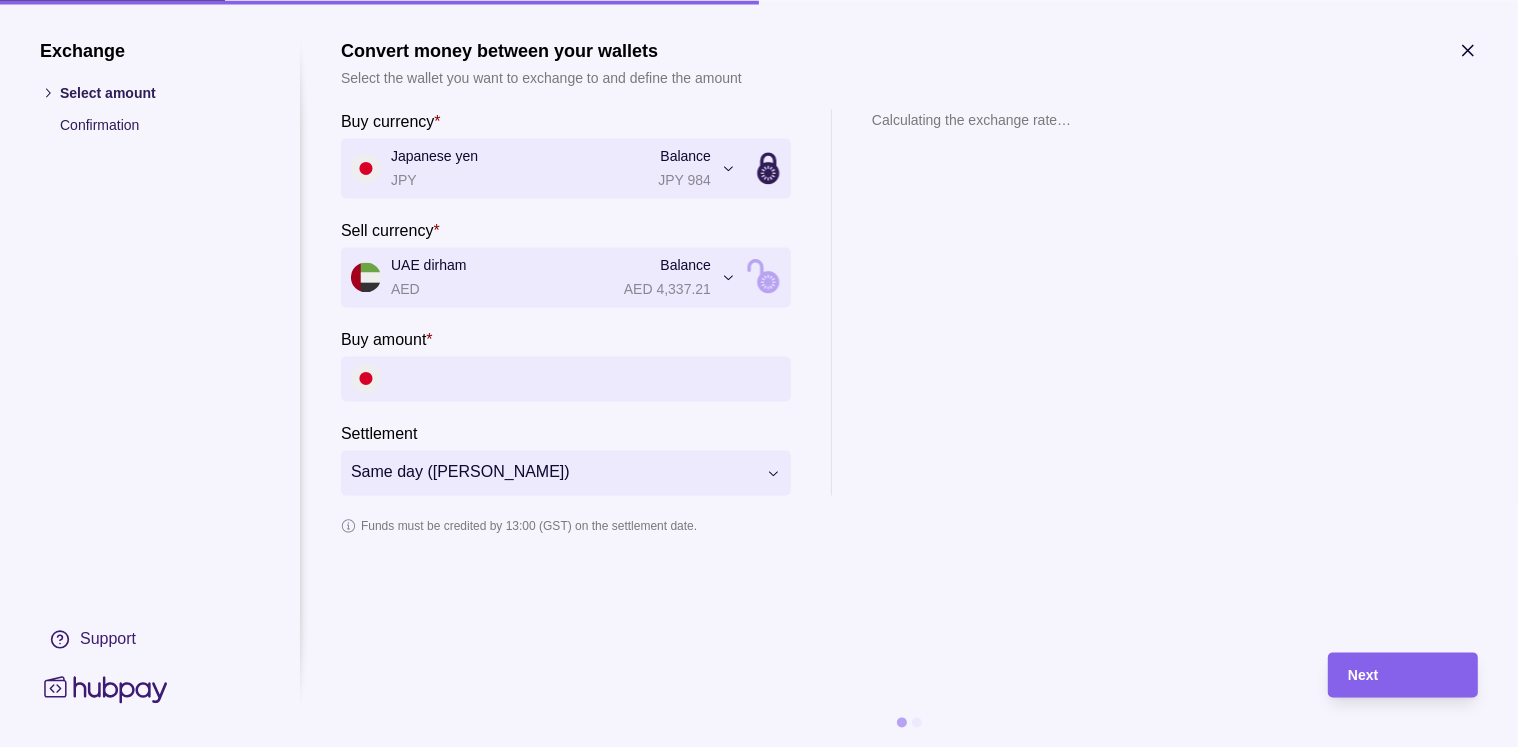 click on "Buy amount  *" at bounding box center [586, 378] 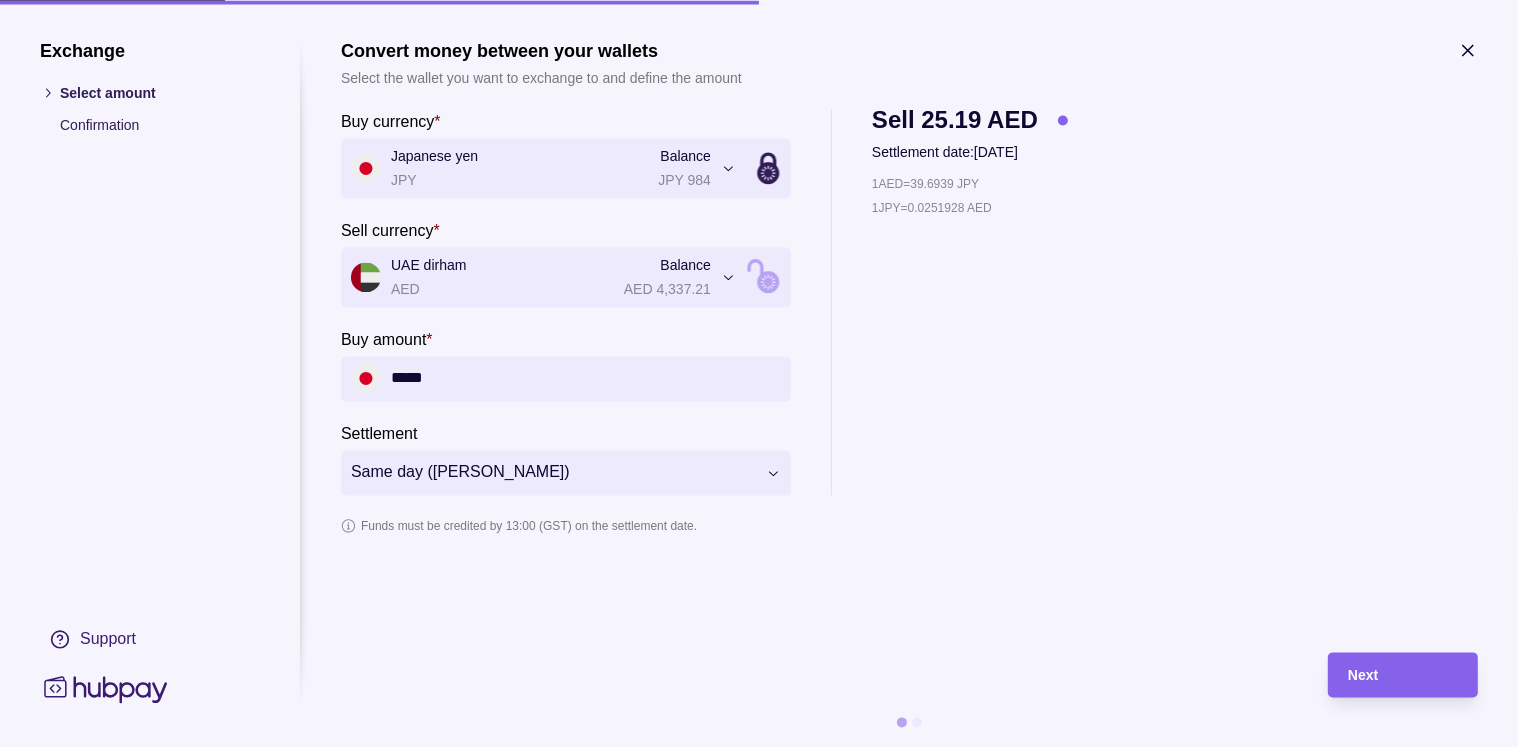 type on "*****" 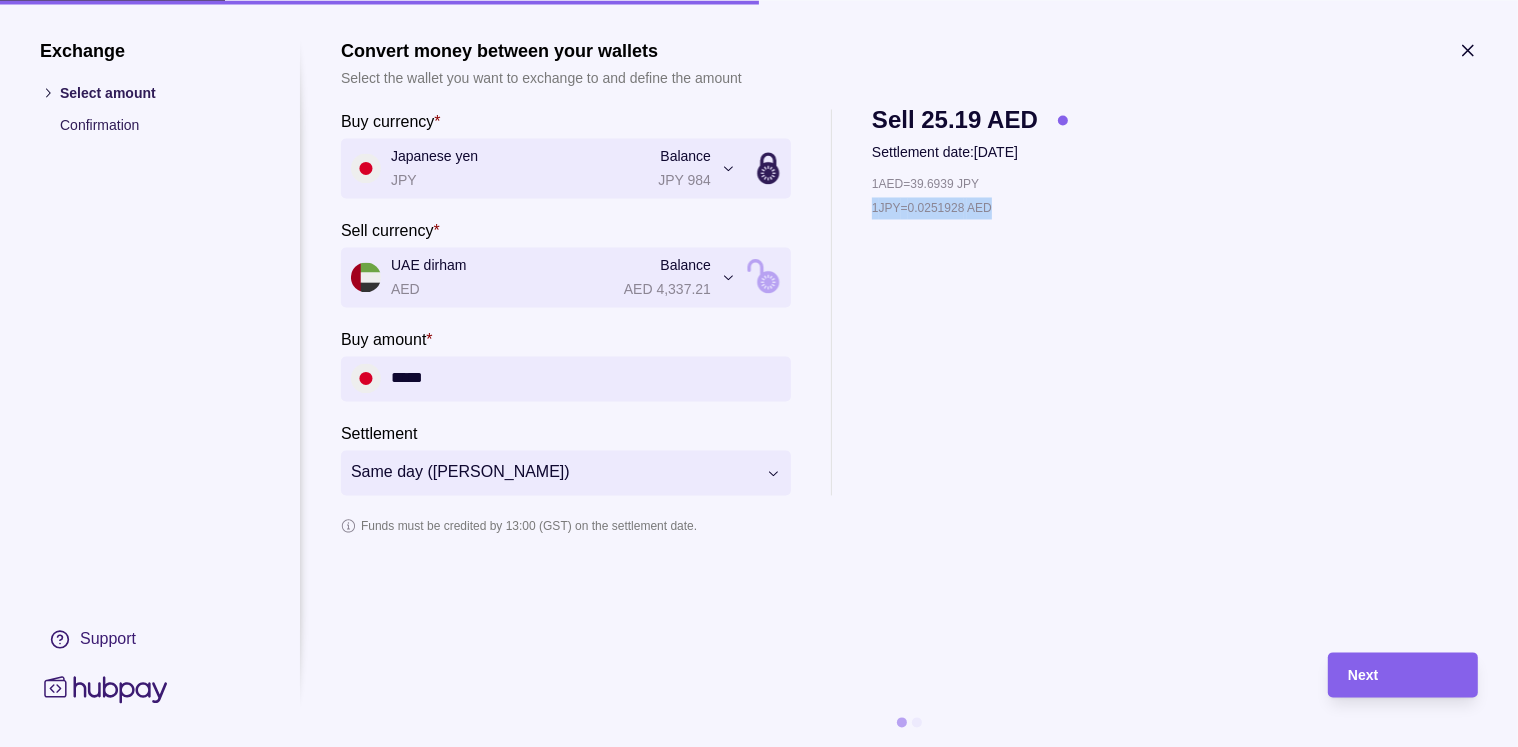 drag, startPoint x: 858, startPoint y: 207, endPoint x: 1016, endPoint y: 210, distance: 158.02847 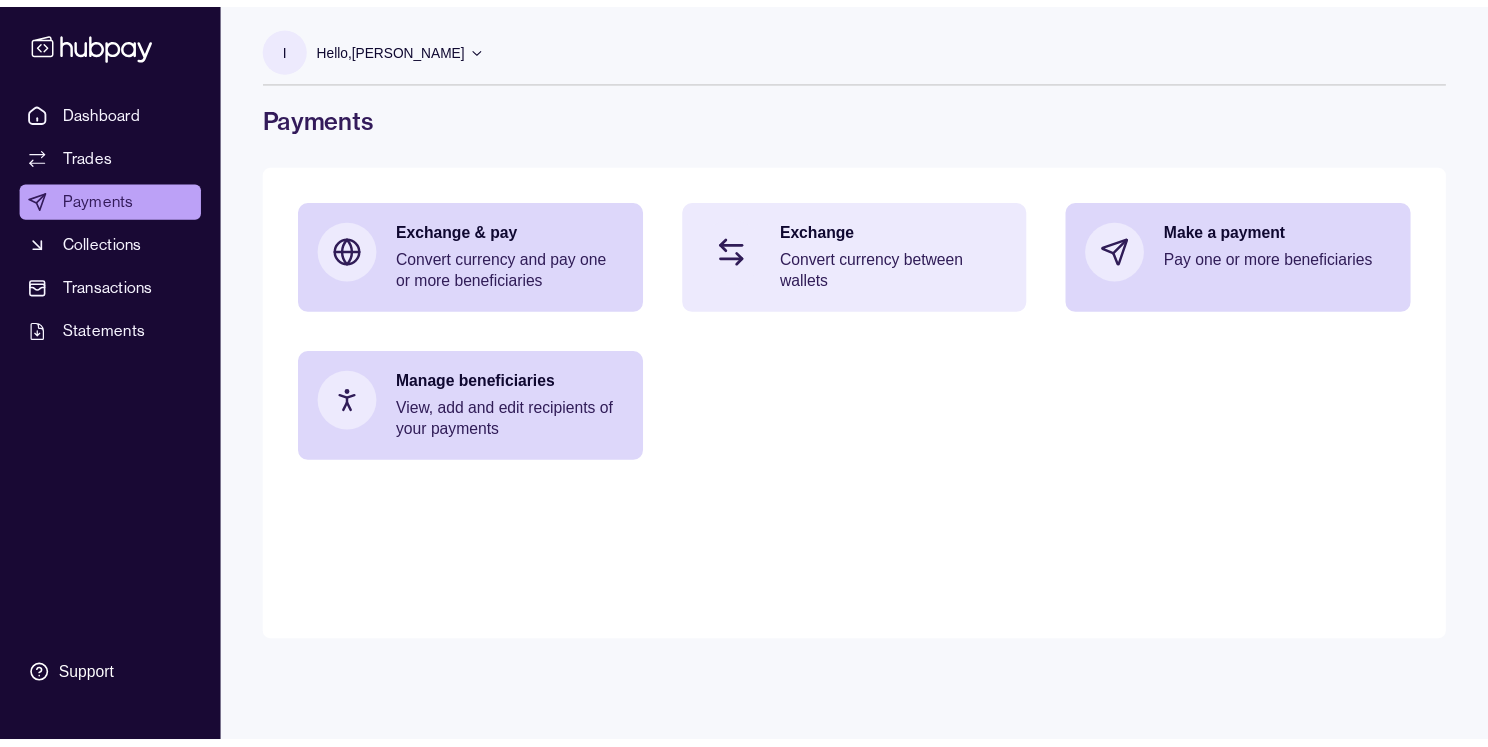 scroll, scrollTop: 0, scrollLeft: 0, axis: both 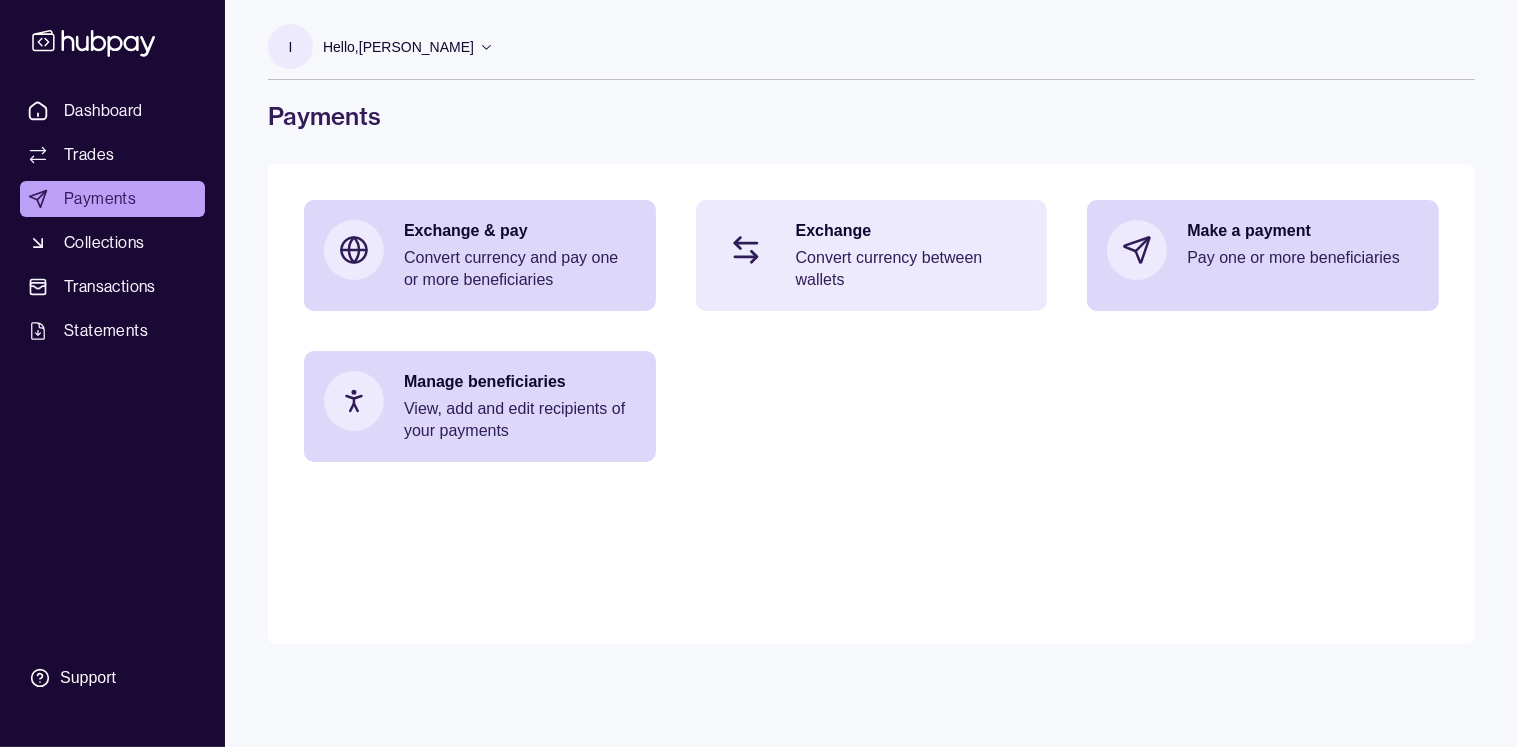 click on "Convert currency between wallets" at bounding box center (912, 269) 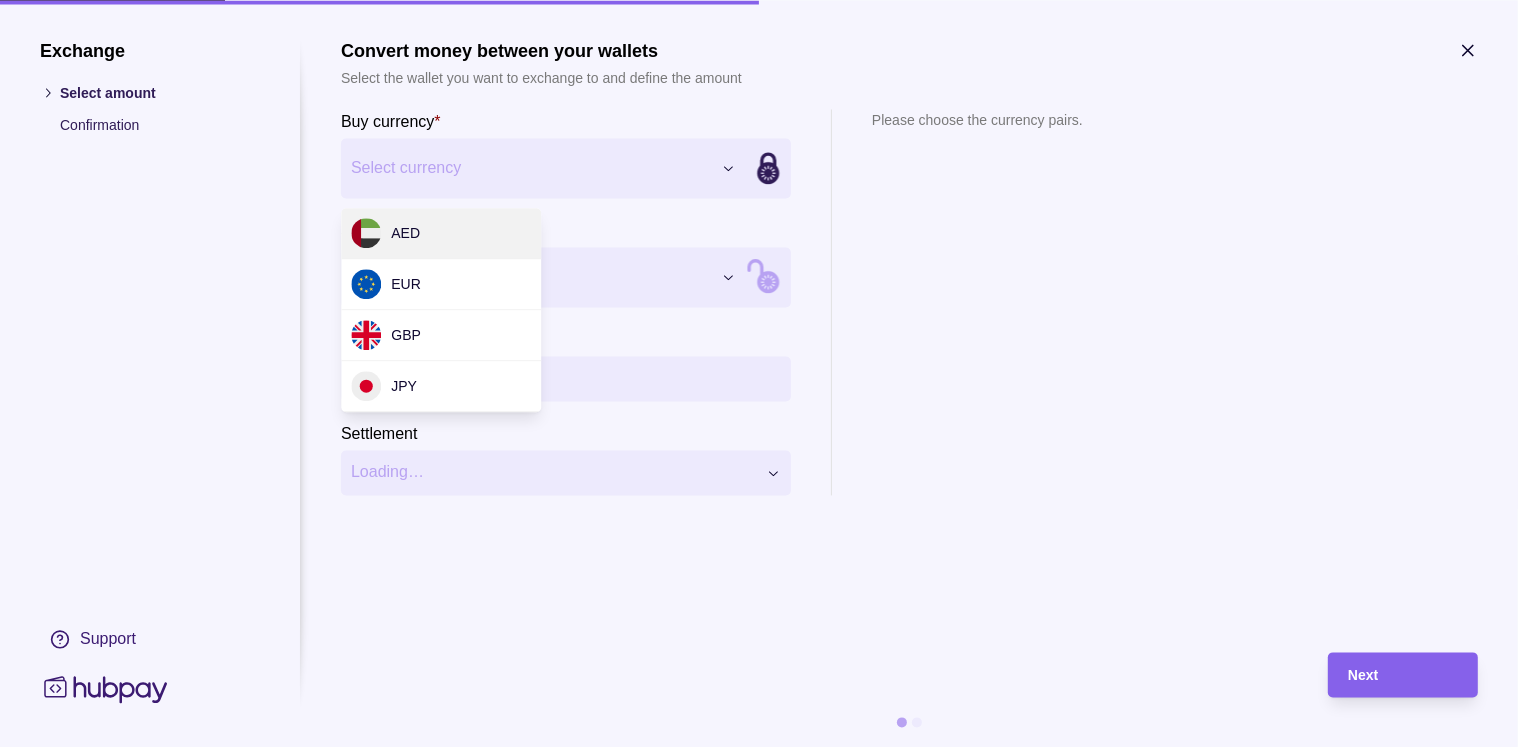 click on "Dashboard Trades Payments Collections Transactions Statements Support I Hello,  Ifterkhar [PERSON_NAME] BRAVE DWELLFRONT GENERAL TRADING LLC Account Terms and conditions Privacy policy Sign out Payments Exchange & pay Convert currency and pay one or more beneficiaries Exchange Convert currency between wallets Make a payment Pay one or more beneficiaries Manage beneficiaries View, add and edit recipients of your payments Exchange Select amount Confirmation Support Convert money between your wallets Select the wallet you want to exchange to and define the amount Buy currency  * Select currency *** *** *** *** Sell currency  * Select currency *** *** *** *** Buy amount  * Settlement Loading… Please choose the currency pairs. Next AED EUR GBP JPY" at bounding box center [759, 373] 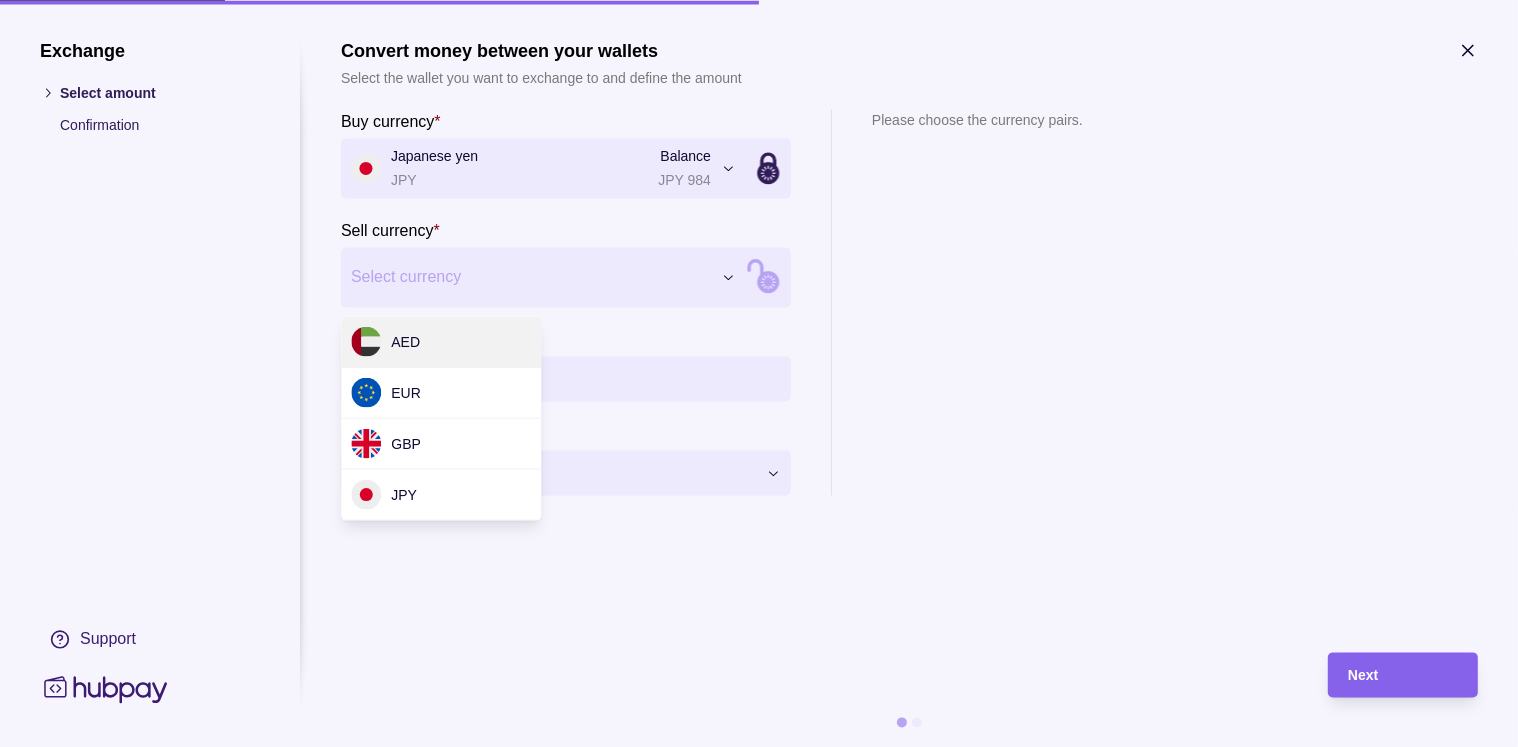 click on "Dashboard Trades Payments Collections Transactions Statements Support I Hello,  [PERSON_NAME] BRAVE DWELLFRONT GENERAL TRADING LLC Account Terms and conditions Privacy policy Sign out Payments Exchange & pay Convert currency and pay one or more beneficiaries Exchange Convert currency between wallets Make a payment Pay one or more beneficiaries Manage beneficiaries View, add and edit recipients of your payments Exchange Select amount Confirmation Support Convert money between your wallets Select the wallet you want to exchange to and define the amount Buy currency  * Japanese yen JPY Balance JPY 984 *** *** *** *** Sell currency  * Select currency *** *** *** *** Buy amount  * Settlement Loading… Please choose the currency pairs. Next AED EUR GBP JPY" at bounding box center (759, 373) 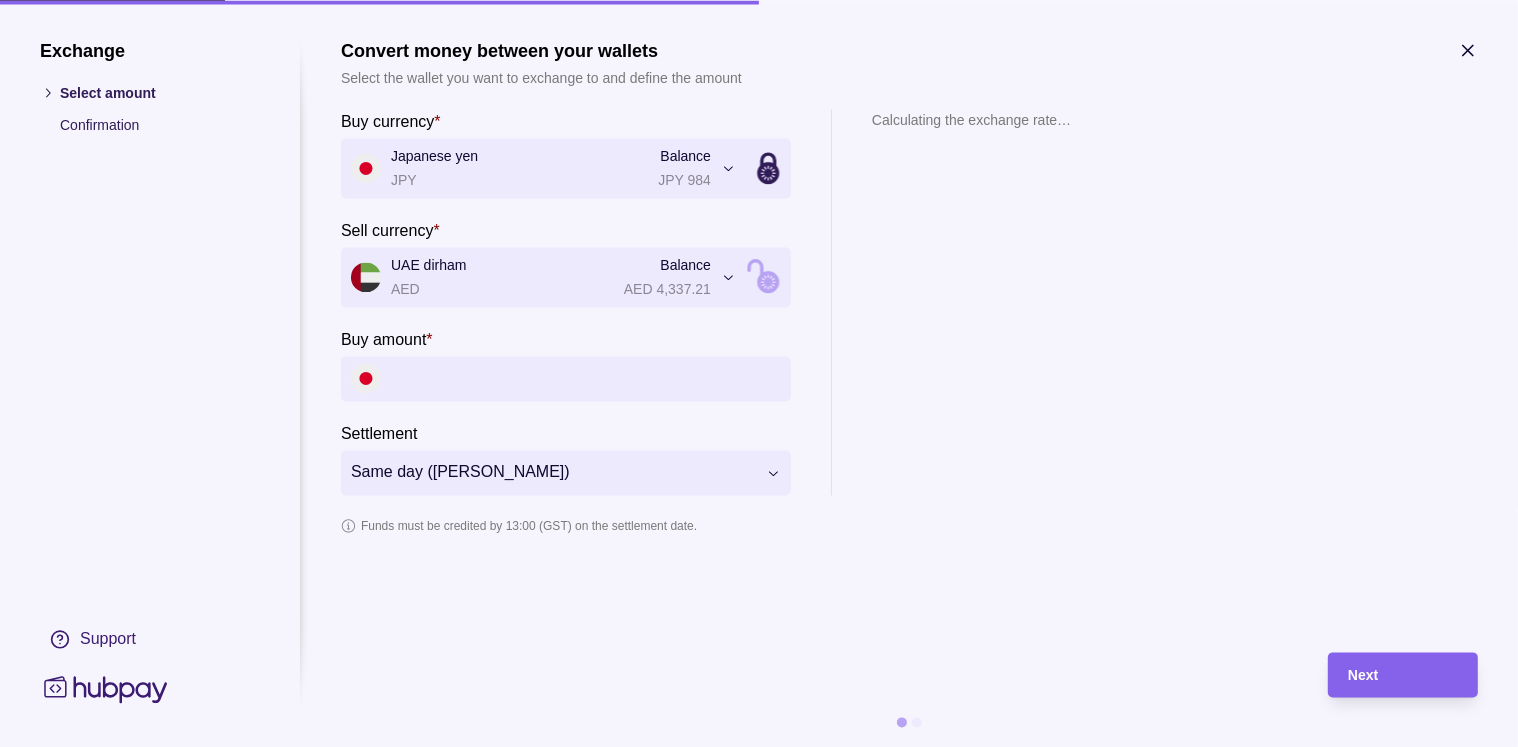 click on "Buy amount  *" at bounding box center (586, 378) 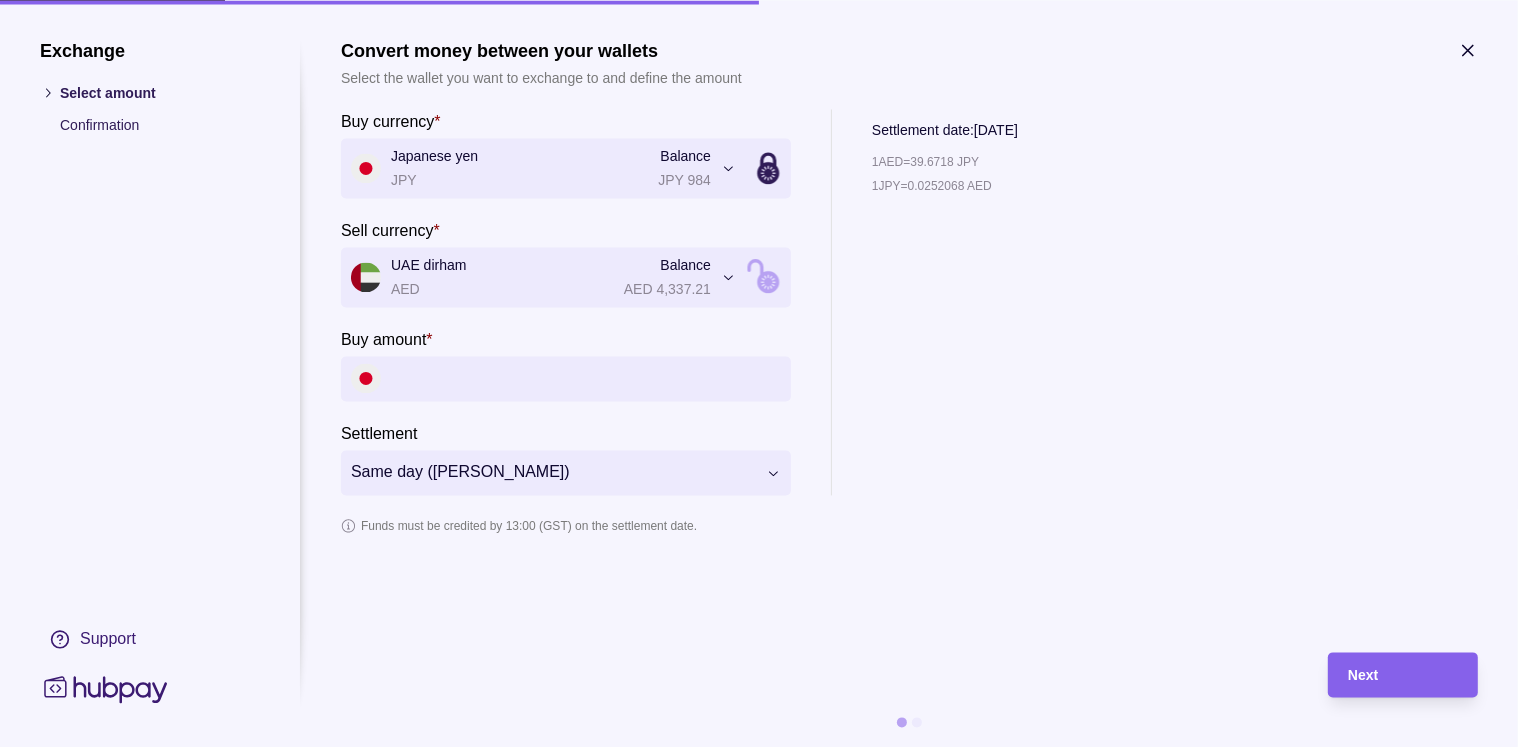 paste on "**********" 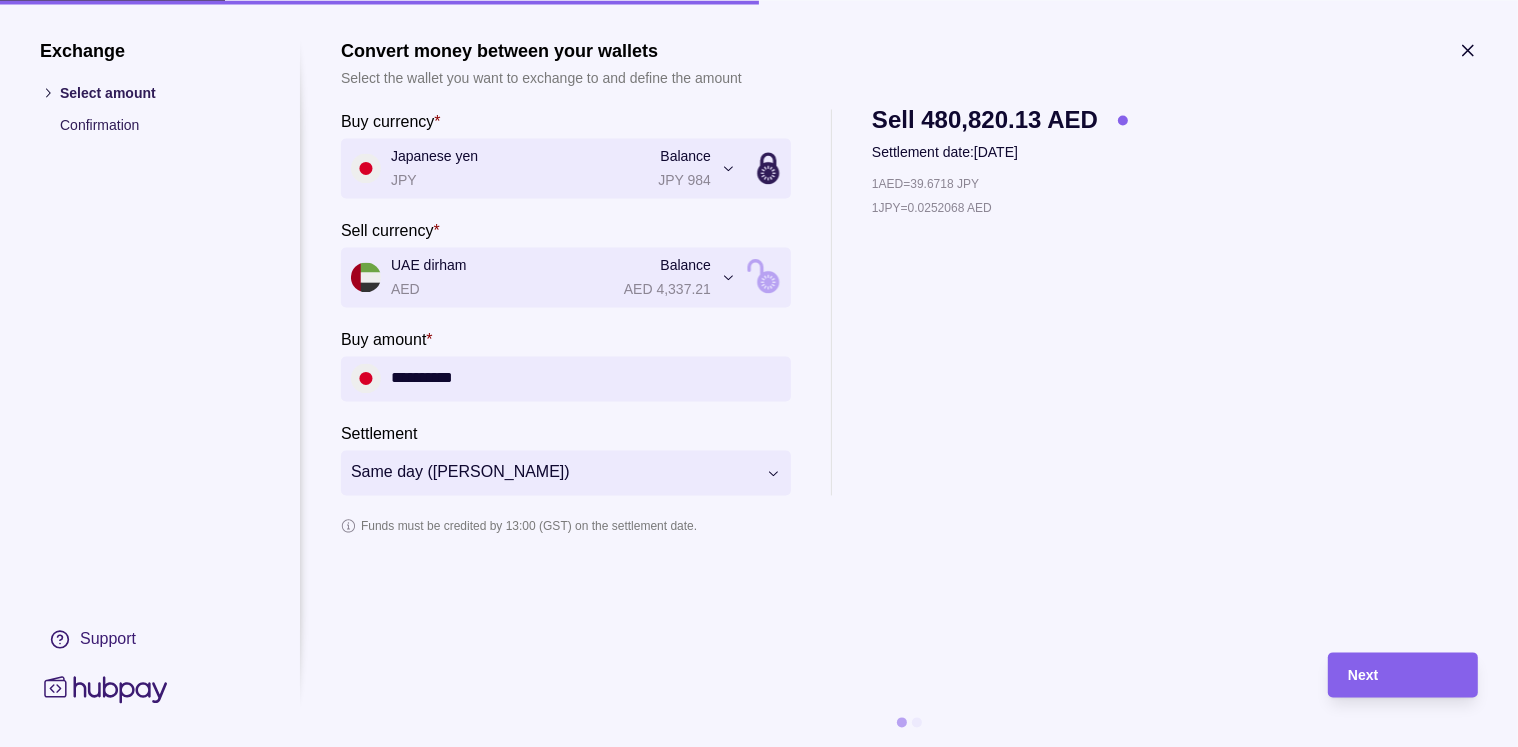 click on "**********" at bounding box center (909, 336) 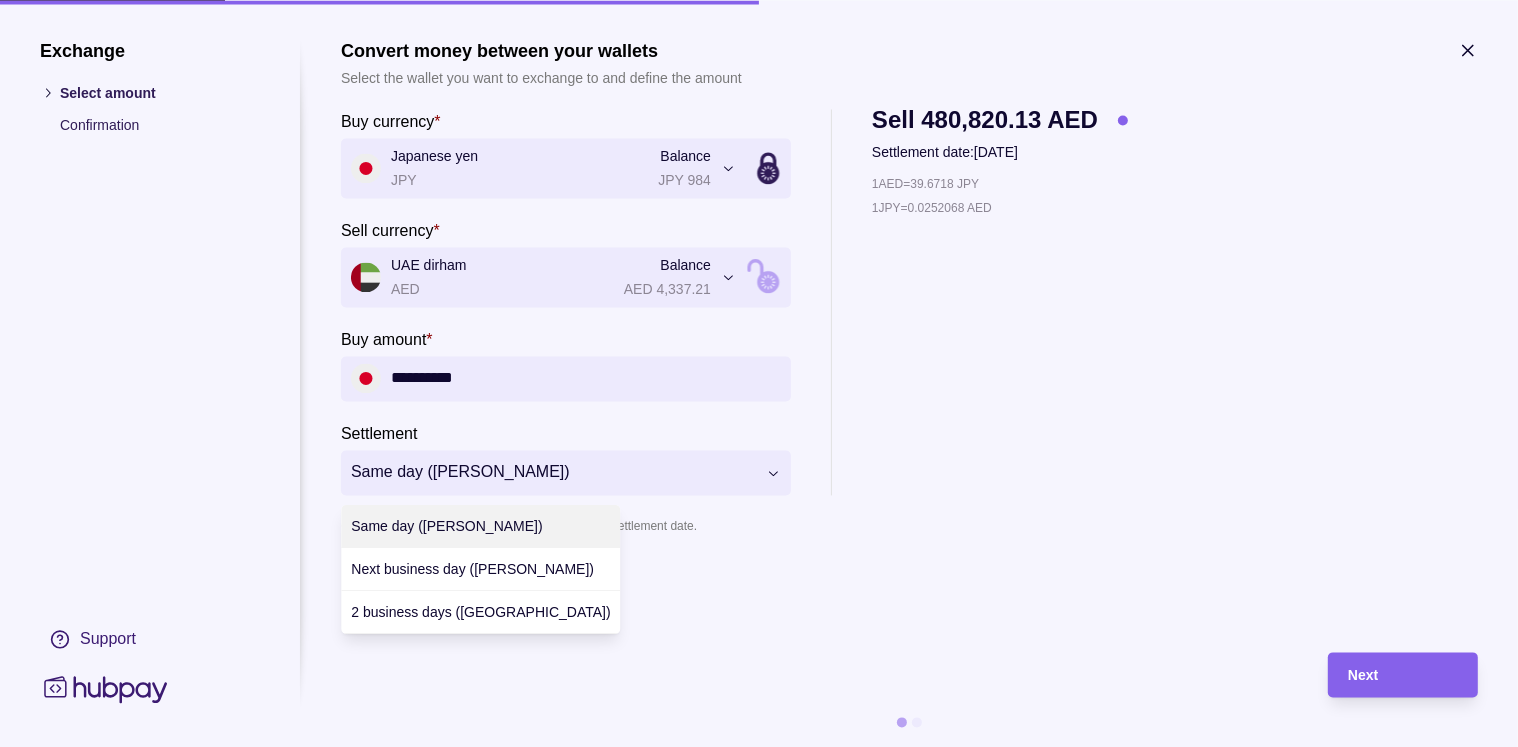 click on "**********" at bounding box center (759, 373) 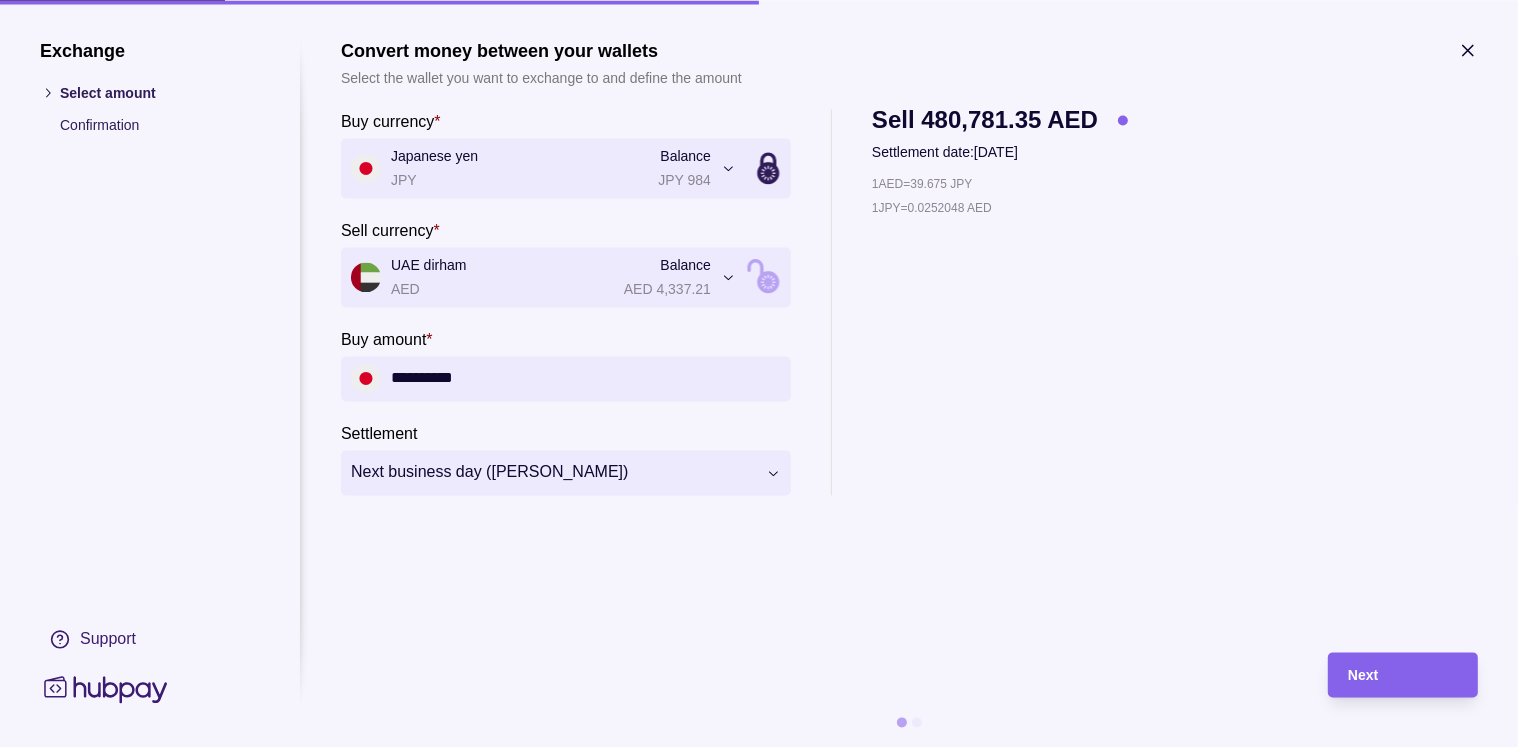 click on "**********" at bounding box center (909, 336) 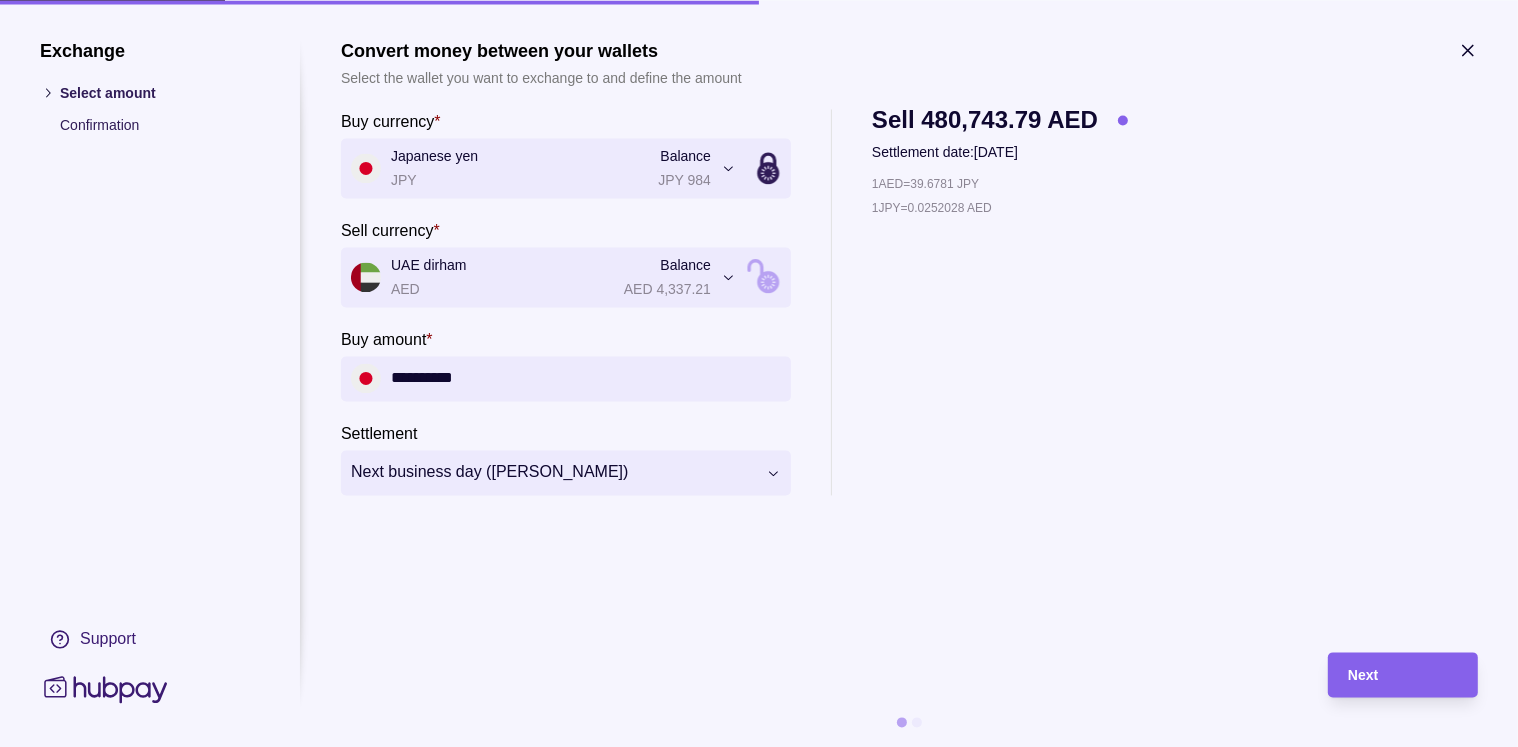click on "**********" at bounding box center [909, 336] 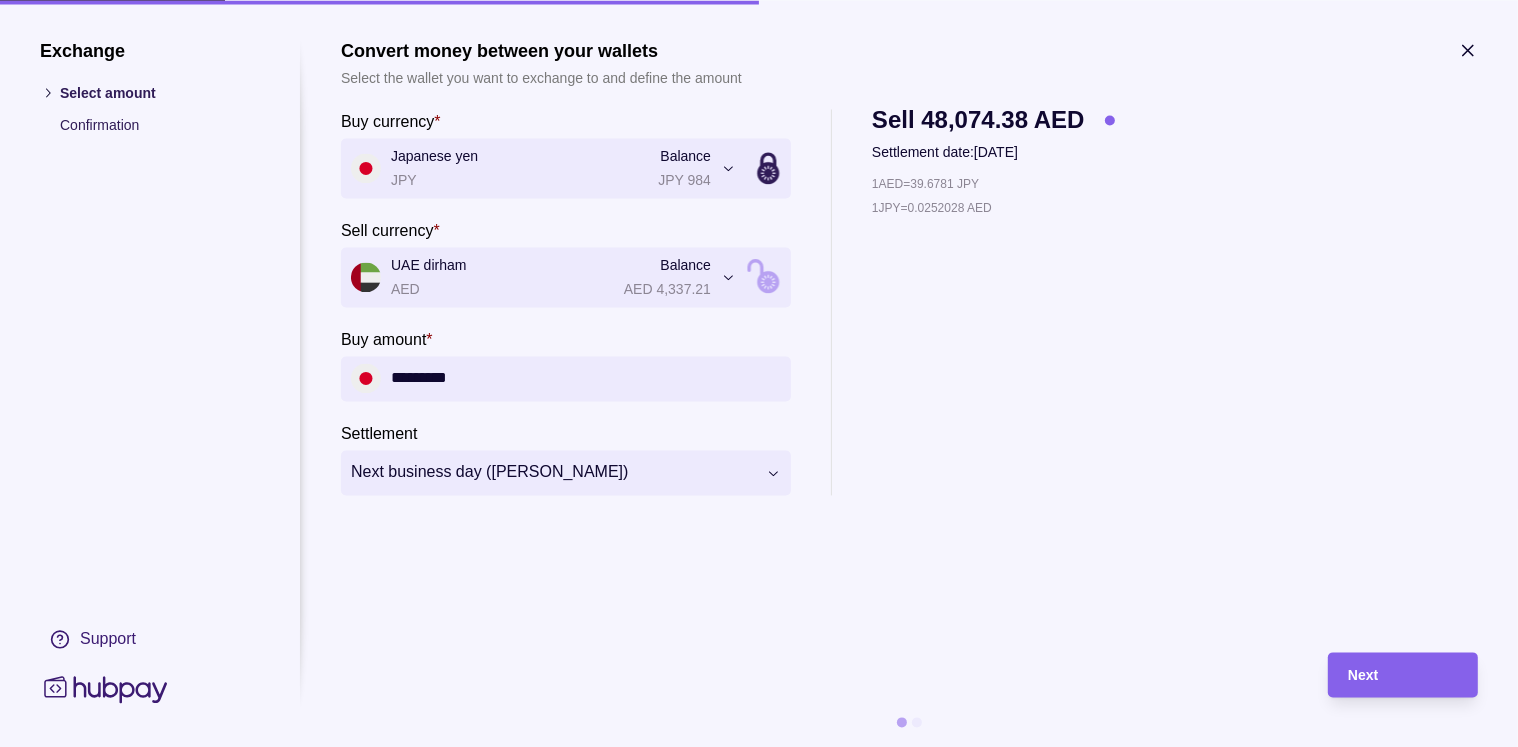 type on "**********" 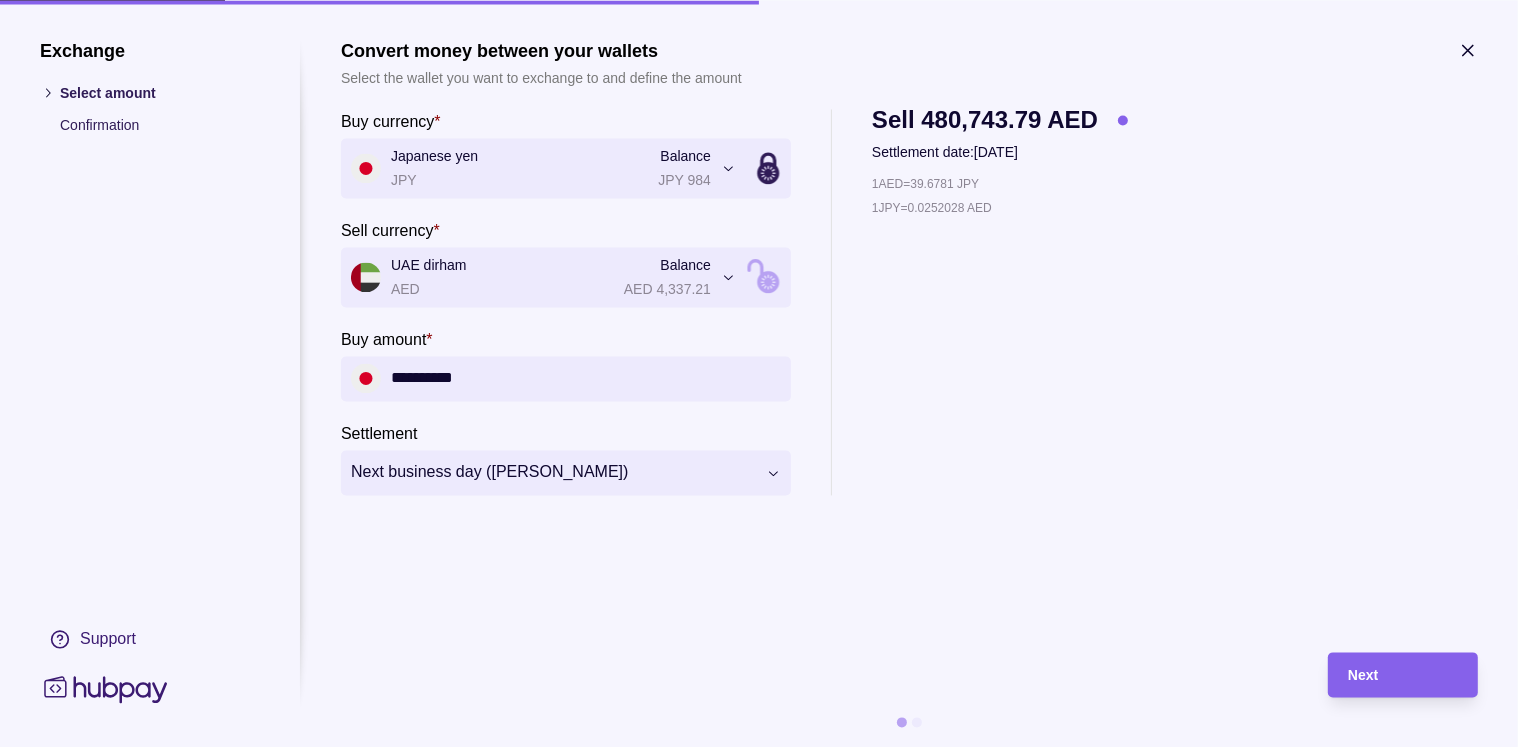 click on "**********" at bounding box center [909, 336] 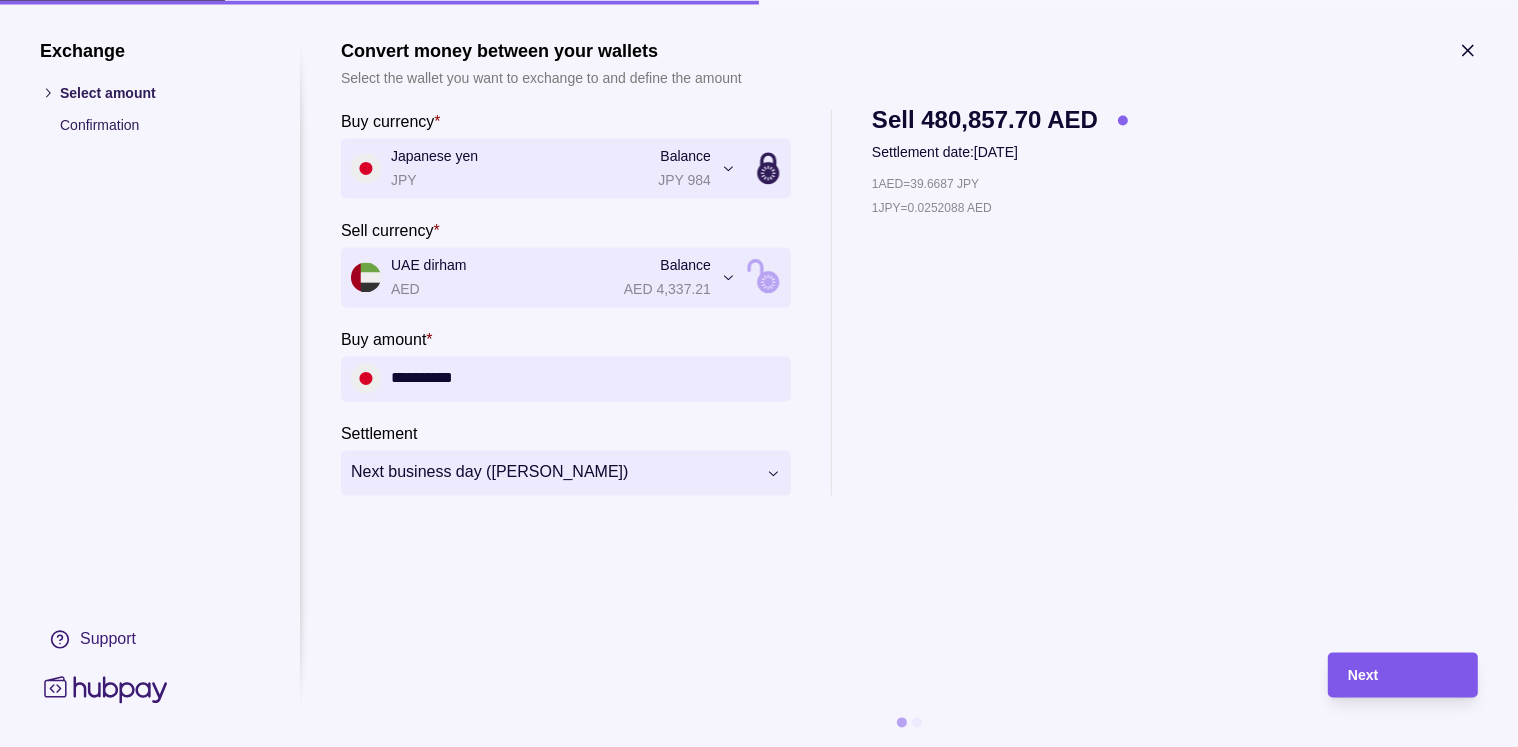 click on "Next" at bounding box center (1363, 676) 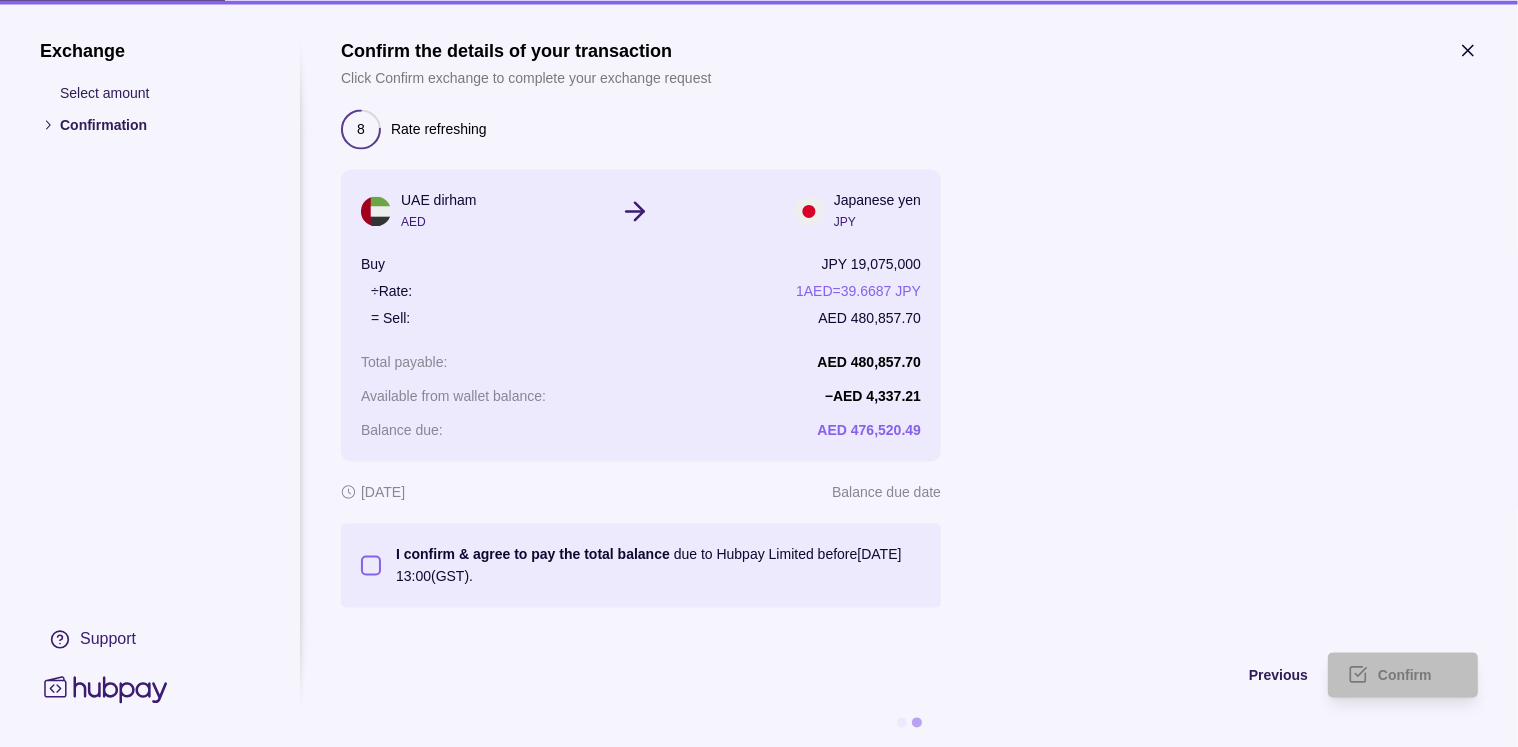 click on "I confirm & agree to pay the total balance   due to Hubpay Limited before  [DATE]   13:00  (GST)." at bounding box center [371, 565] 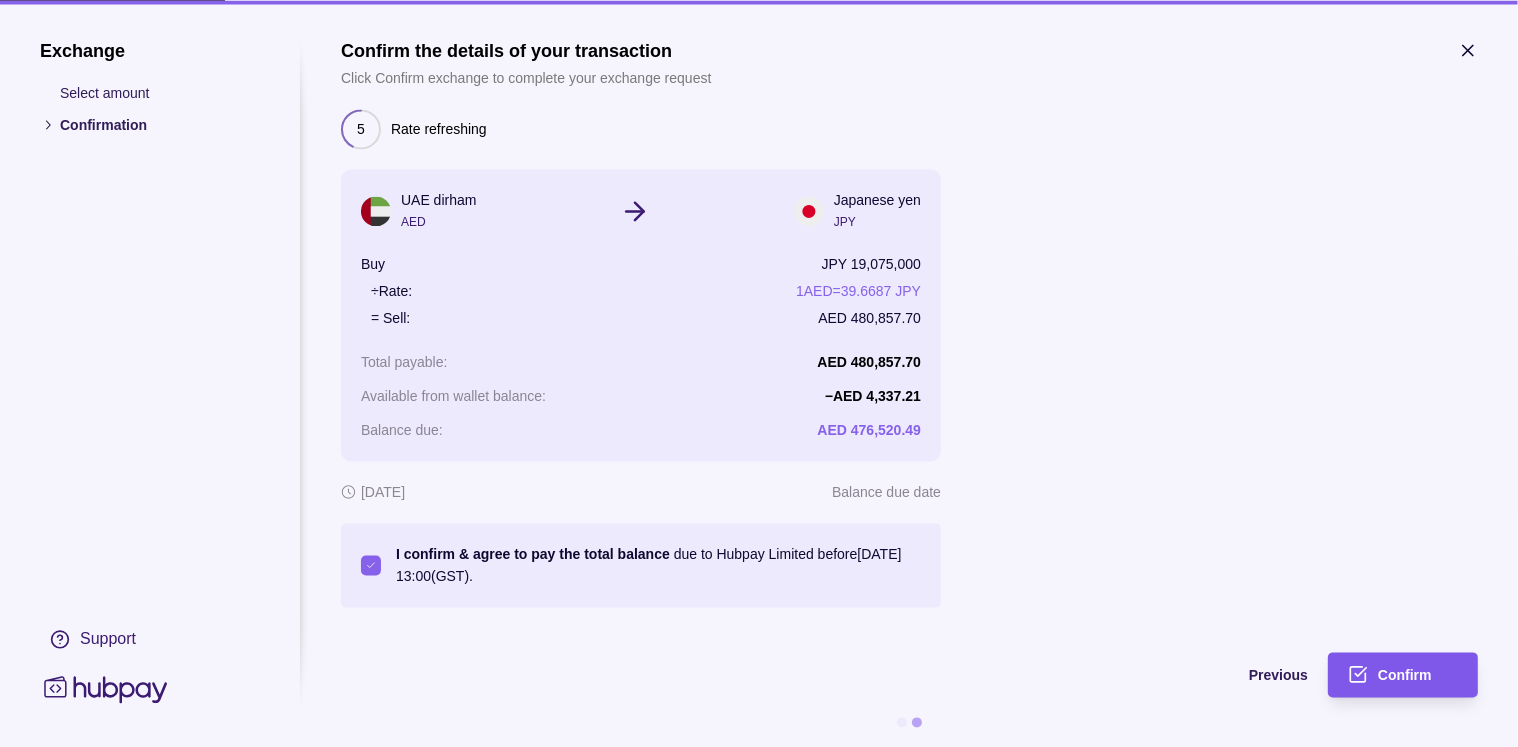 click on "Confirm" at bounding box center (1405, 676) 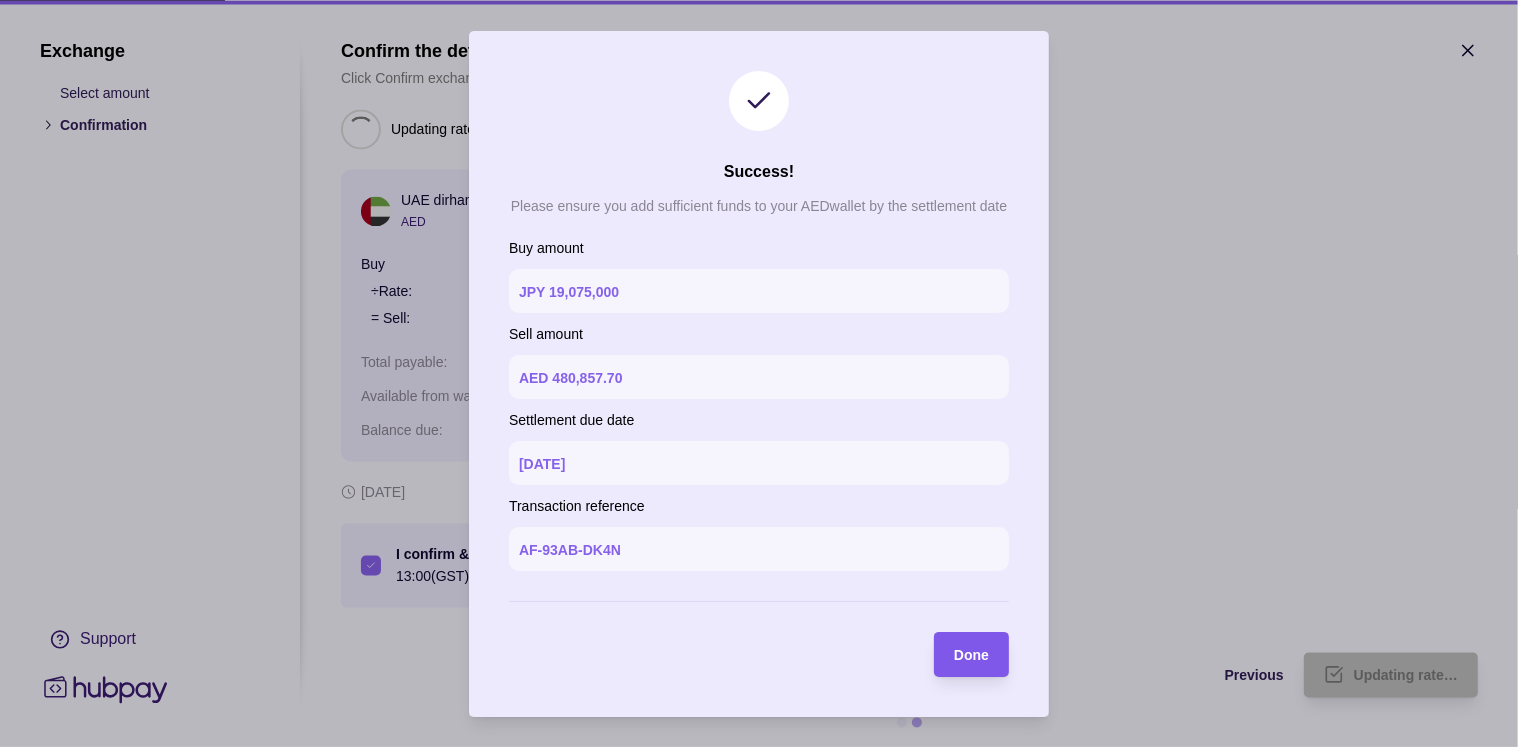 click on "Done" at bounding box center (971, 655) 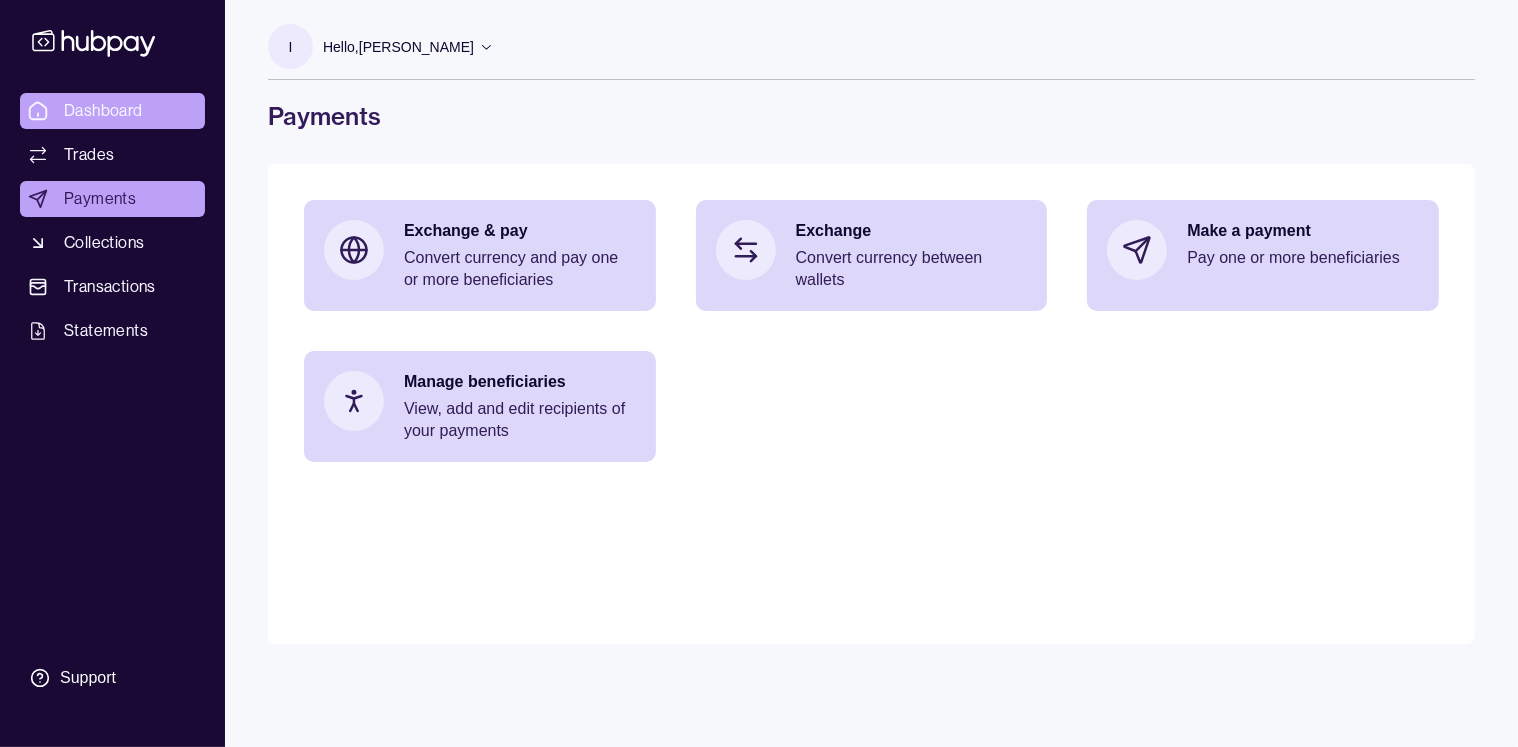 click on "Dashboard" at bounding box center (103, 111) 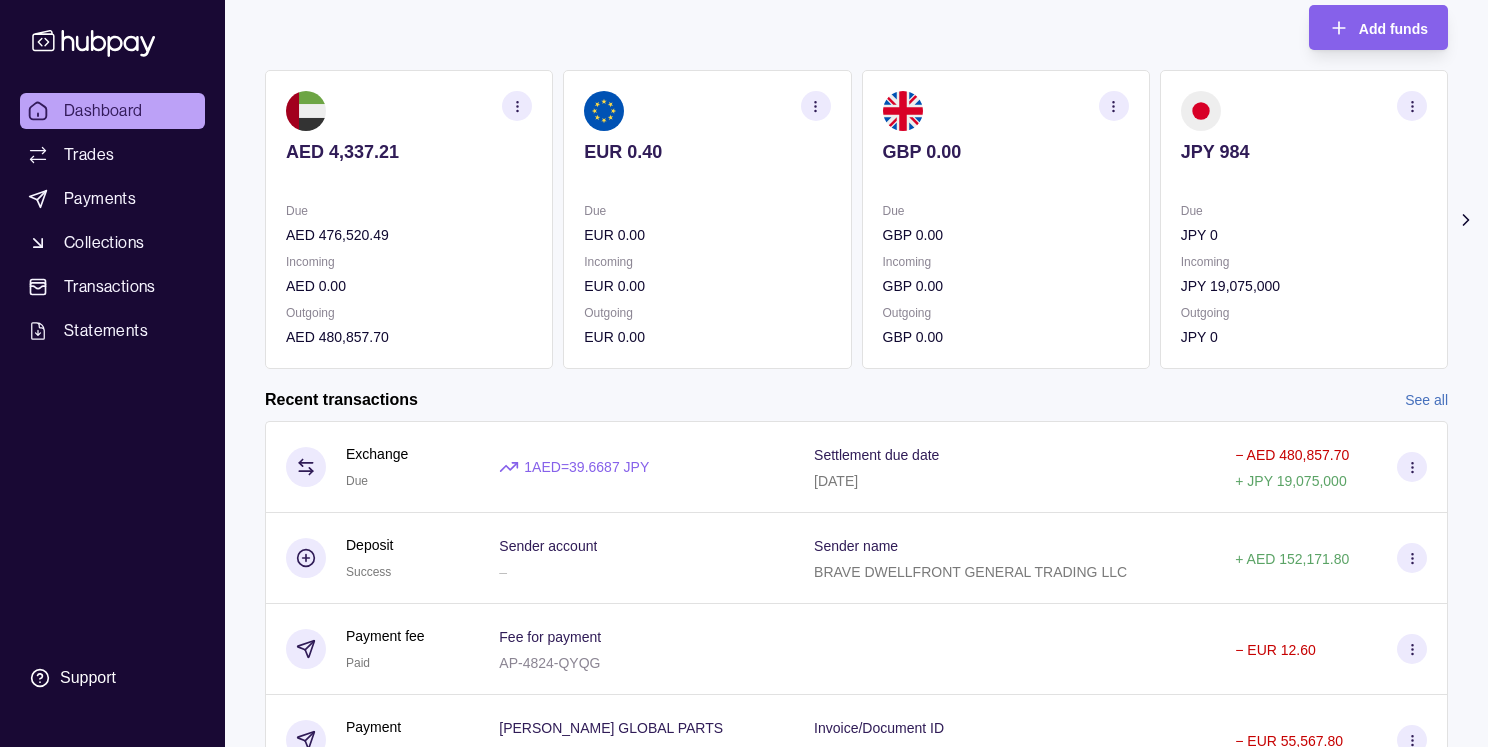 scroll, scrollTop: 200, scrollLeft: 0, axis: vertical 